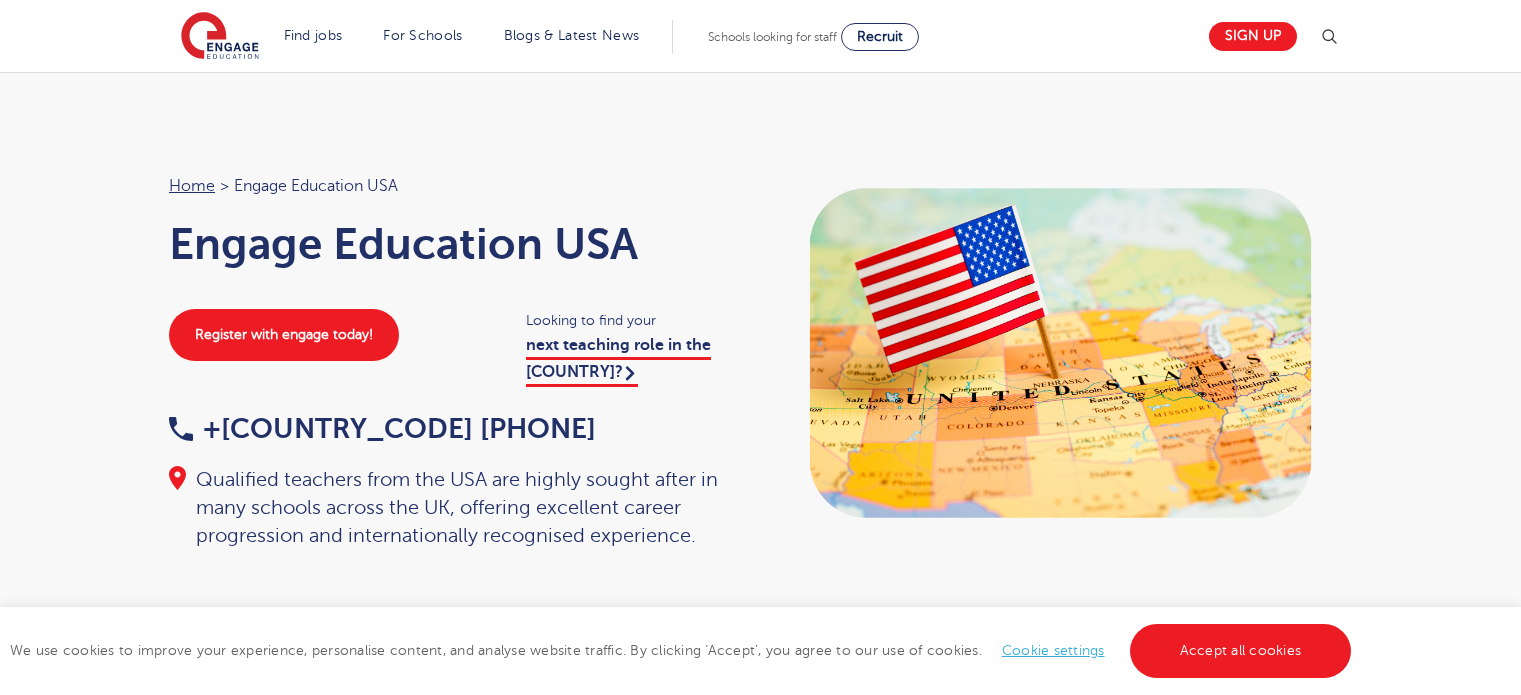 scroll, scrollTop: 0, scrollLeft: 0, axis: both 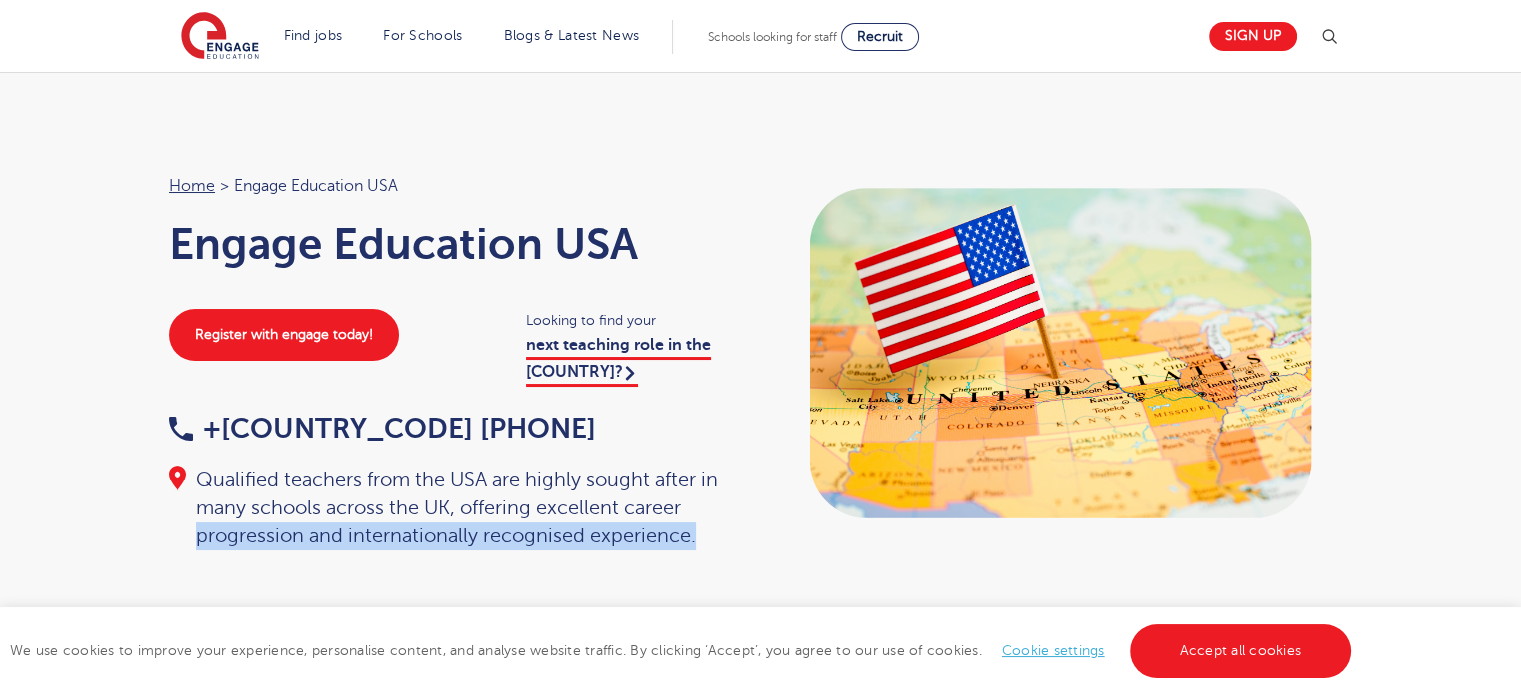 drag, startPoint x: 192, startPoint y: 537, endPoint x: 764, endPoint y: 559, distance: 572.4229 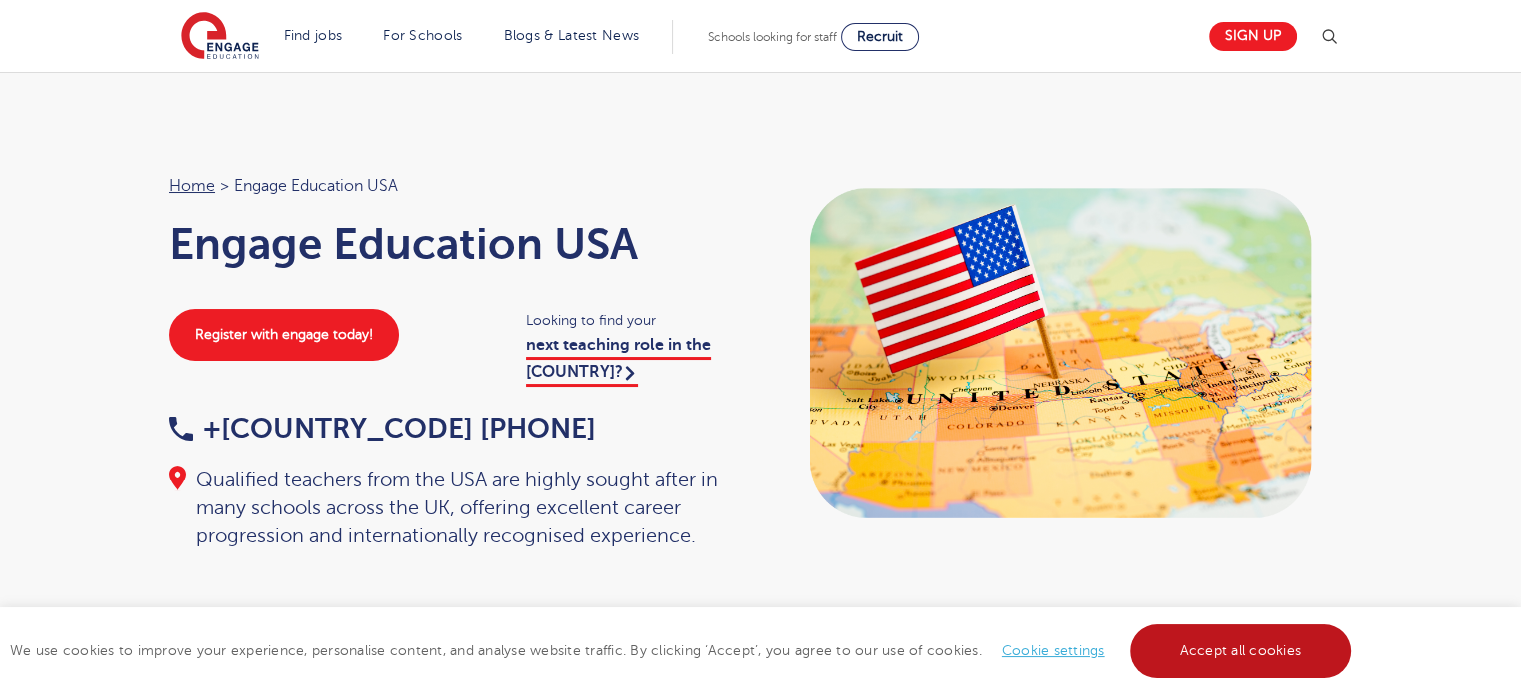 click on "Accept all cookies" at bounding box center (1241, 651) 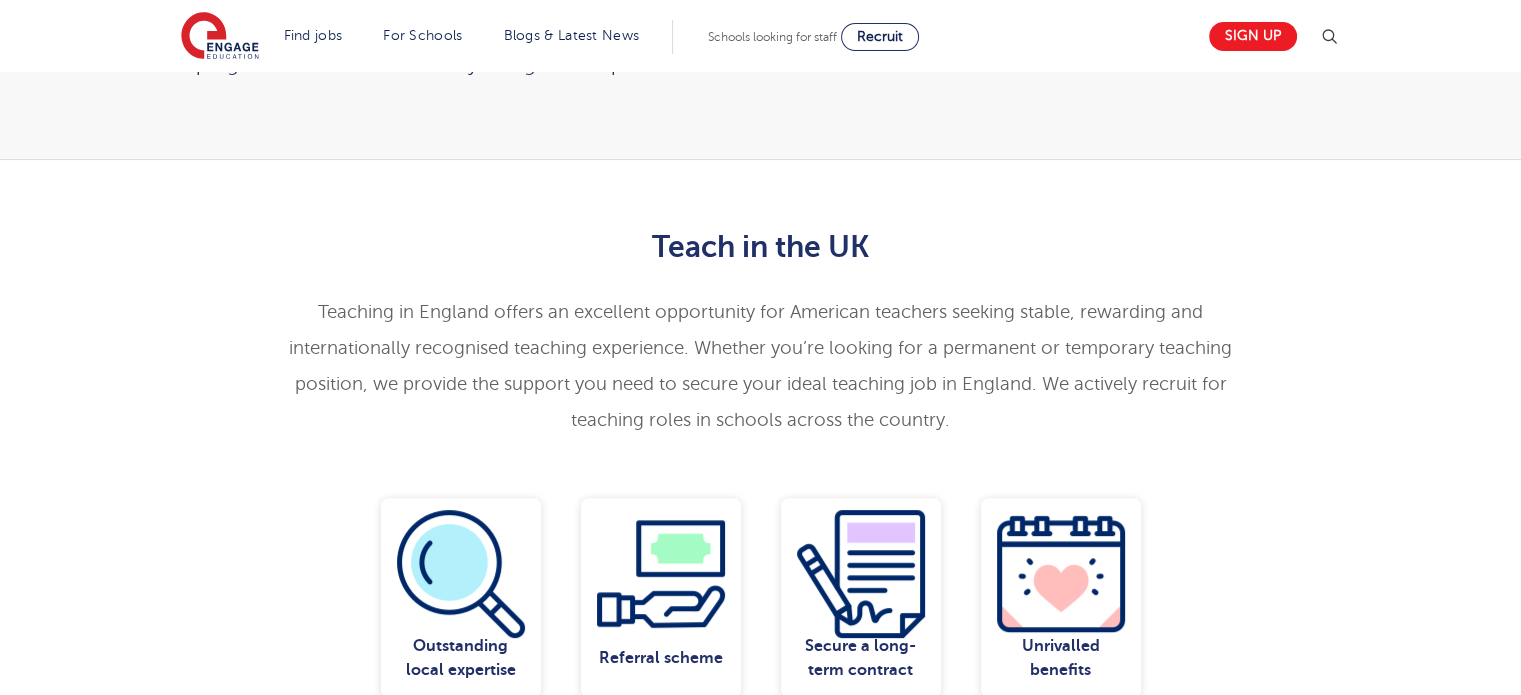 scroll, scrollTop: 472, scrollLeft: 0, axis: vertical 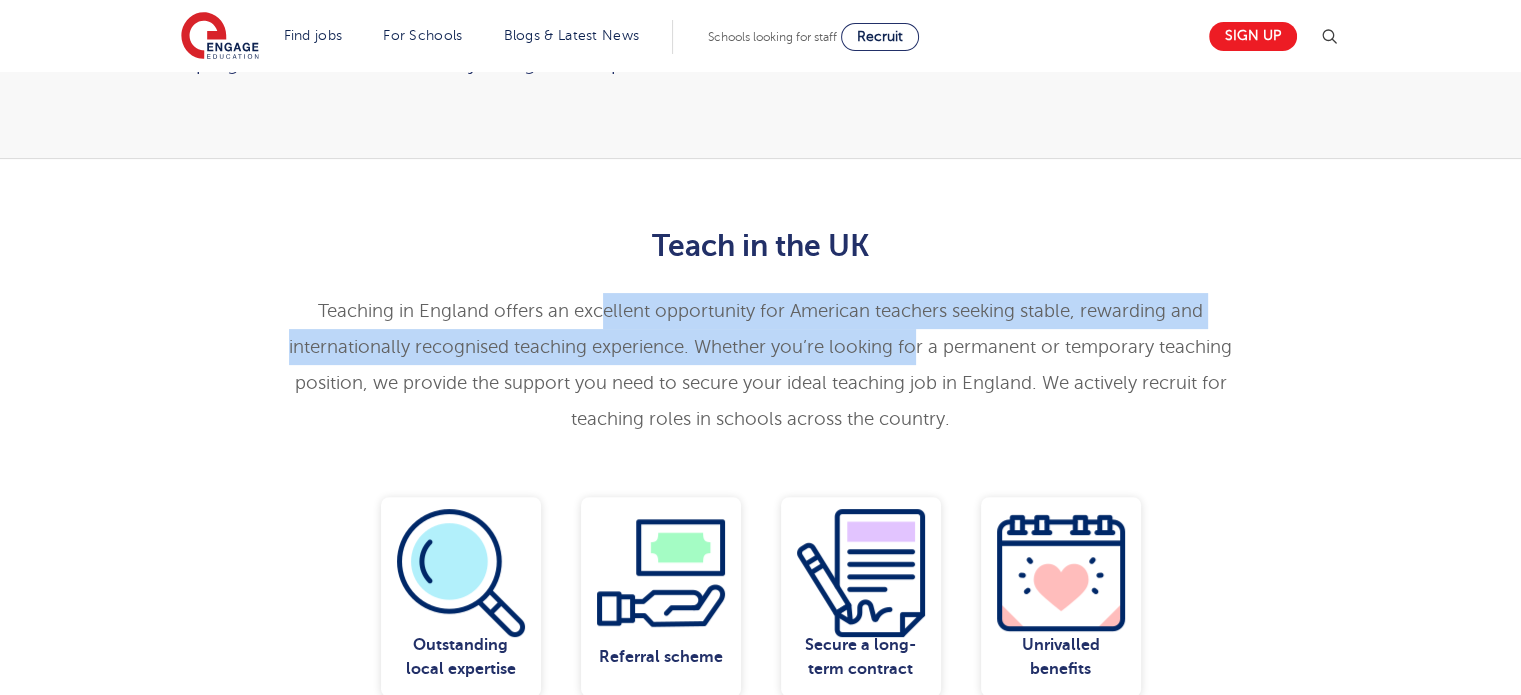 drag, startPoint x: 604, startPoint y: 308, endPoint x: 917, endPoint y: 343, distance: 314.95078 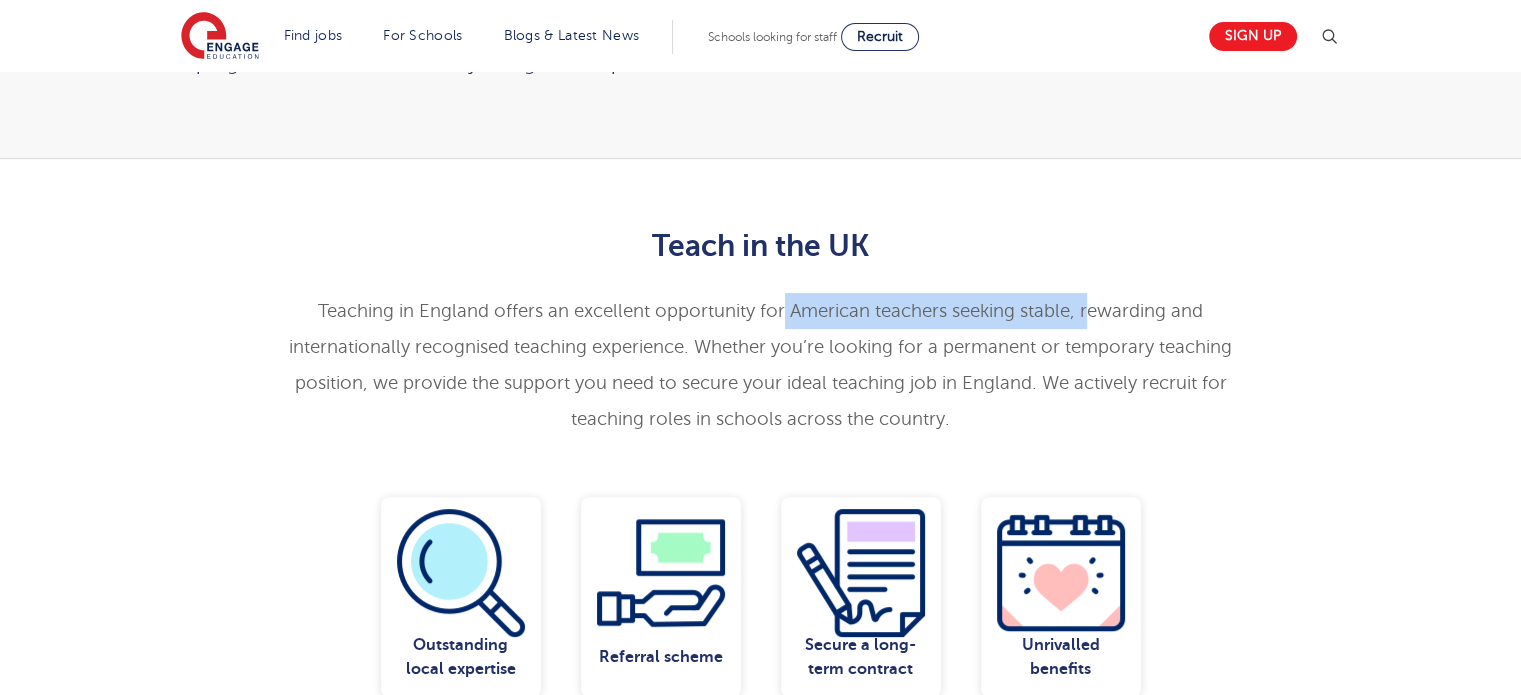drag, startPoint x: 780, startPoint y: 315, endPoint x: 1088, endPoint y: 329, distance: 308.31802 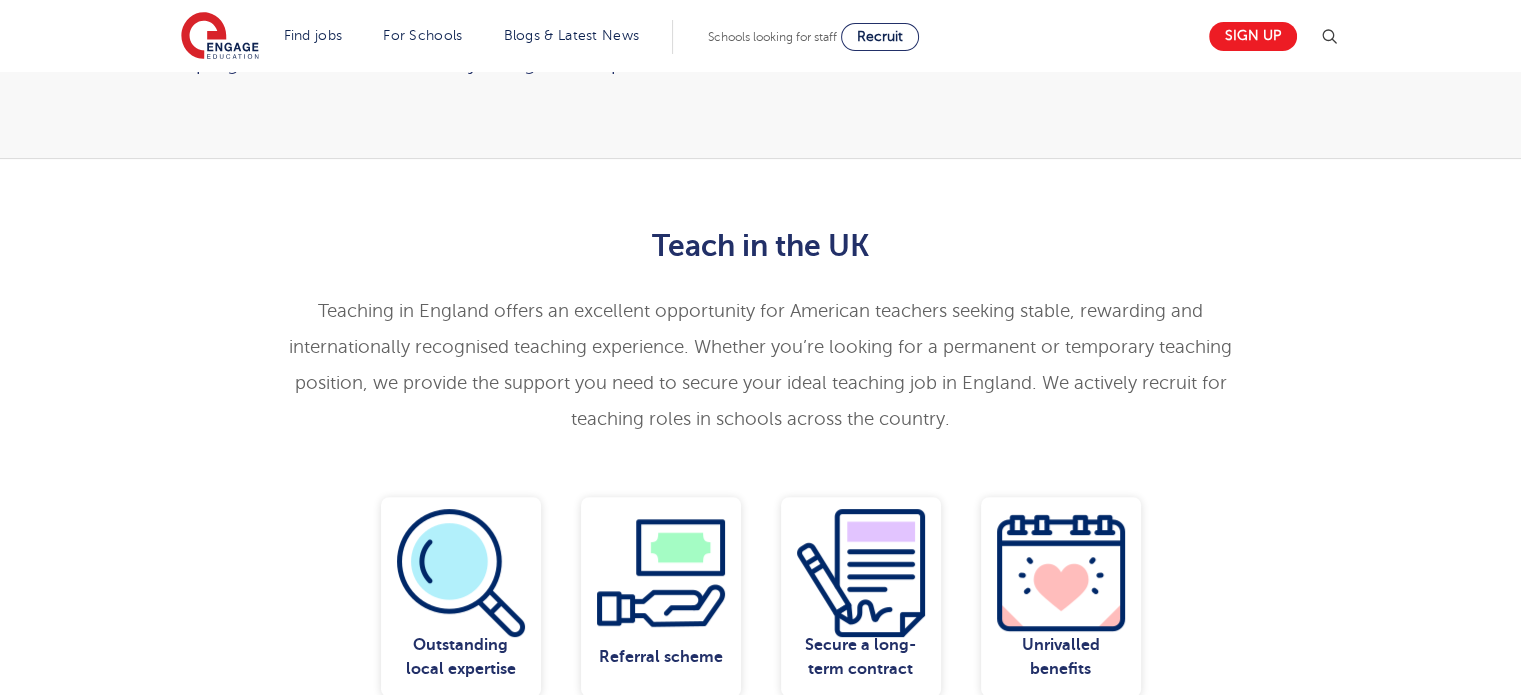 click on "Teaching in England offers an excellent opportunity for American teachers seeking stable, rewarding and internationally recognised teaching experience. Whether you’re looking for a permanent or temporary teaching position, we provide the support you need to secure your ideal teaching job in England. We actively recruit for teaching roles in schools across the country." at bounding box center (760, 365) 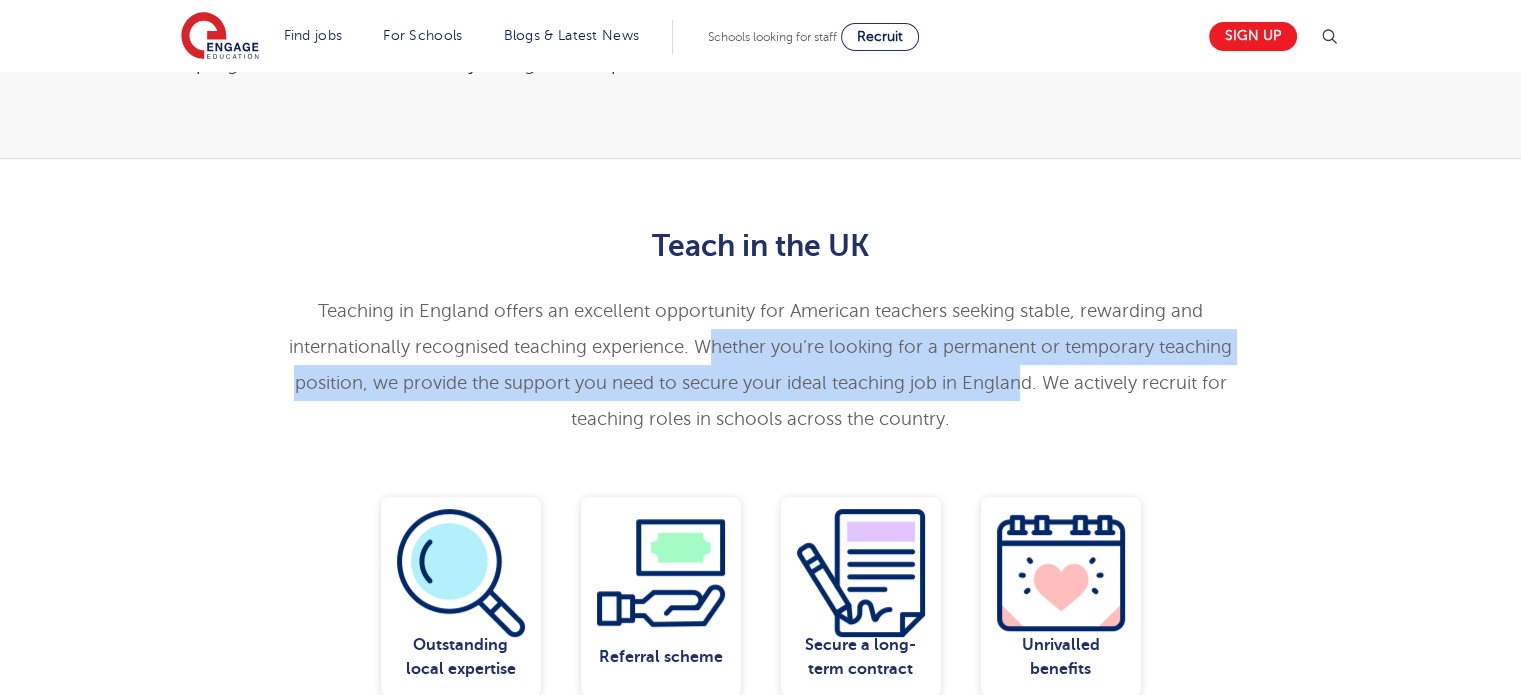 drag, startPoint x: 710, startPoint y: 345, endPoint x: 1023, endPoint y: 374, distance: 314.34058 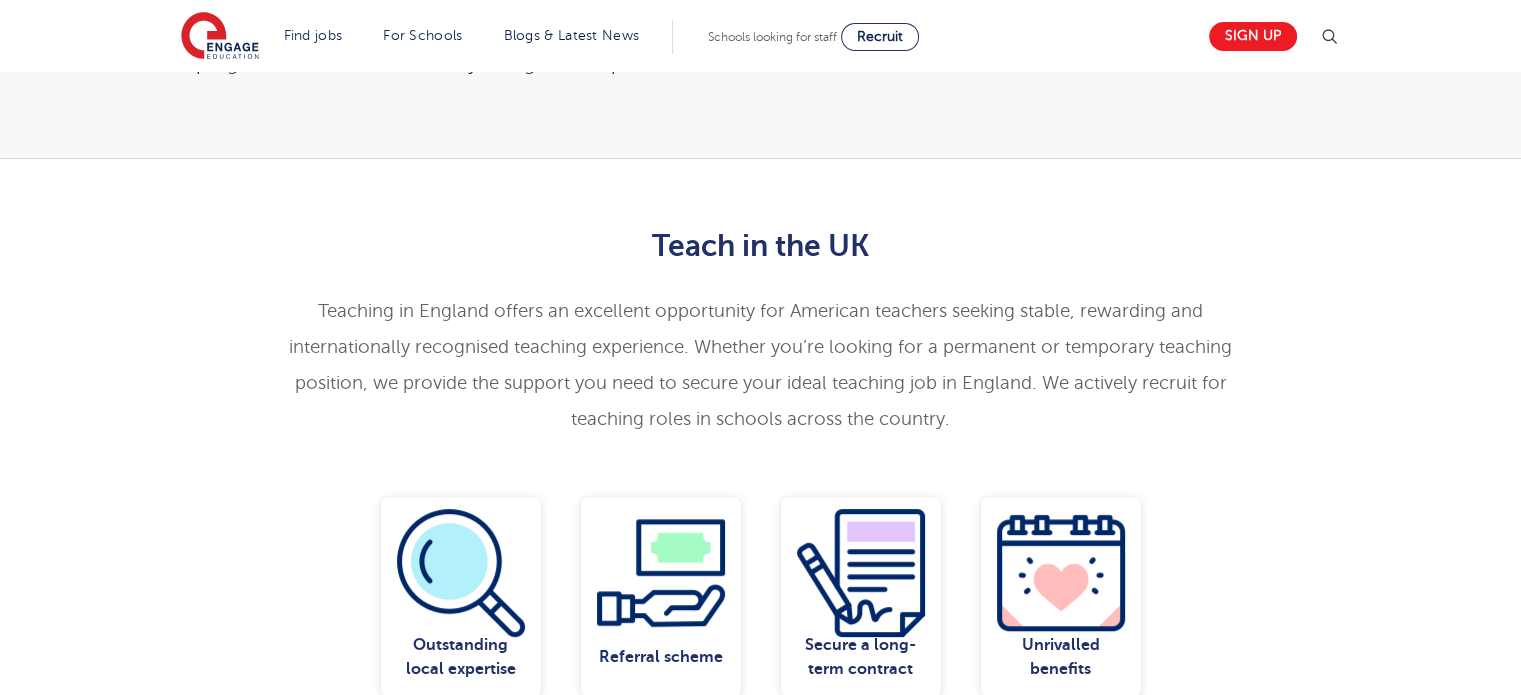 click on "Teaching in England offers an excellent opportunity for American teachers seeking stable, rewarding and internationally recognised teaching experience. Whether you’re looking for a permanent or temporary teaching position, we provide the support you need to secure your ideal teaching job in England. We actively recruit for teaching roles in schools across the country." at bounding box center (760, 365) 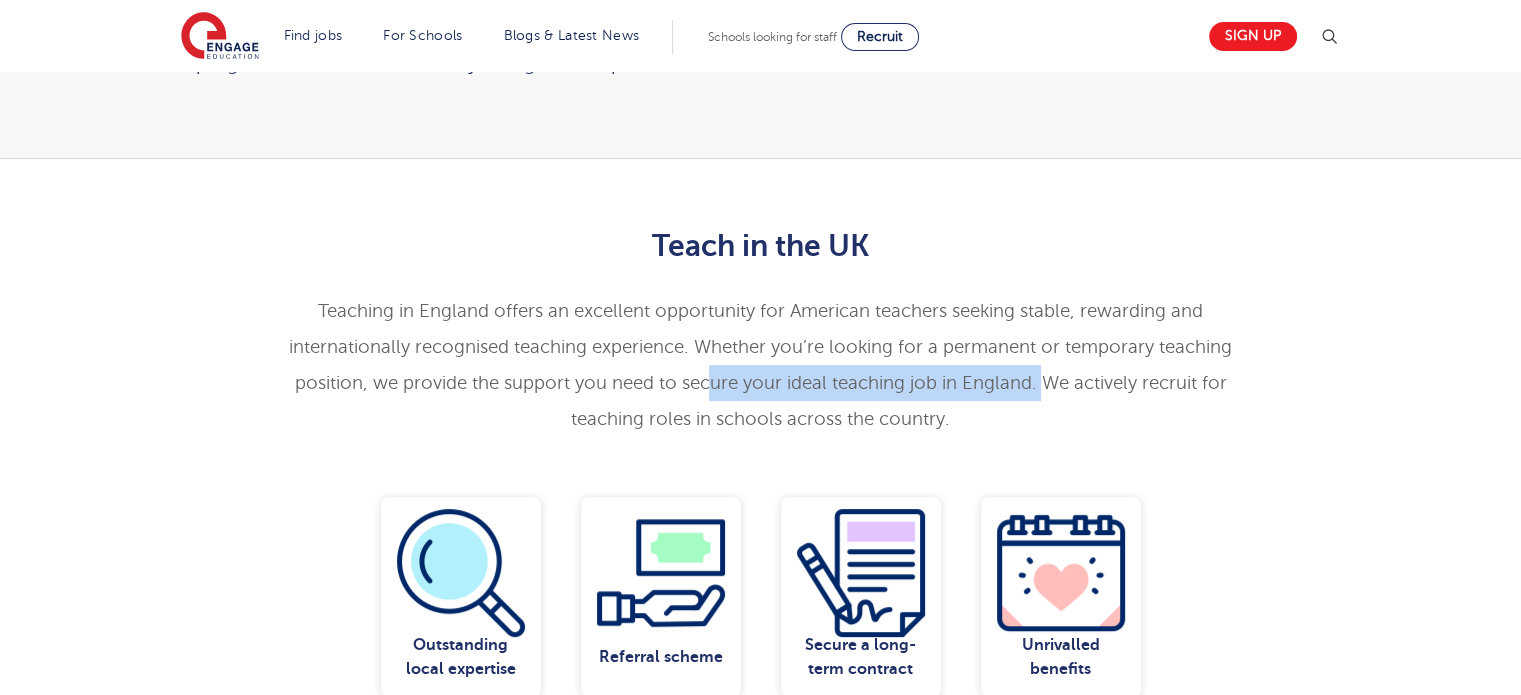 drag, startPoint x: 708, startPoint y: 386, endPoint x: 1042, endPoint y: 379, distance: 334.07333 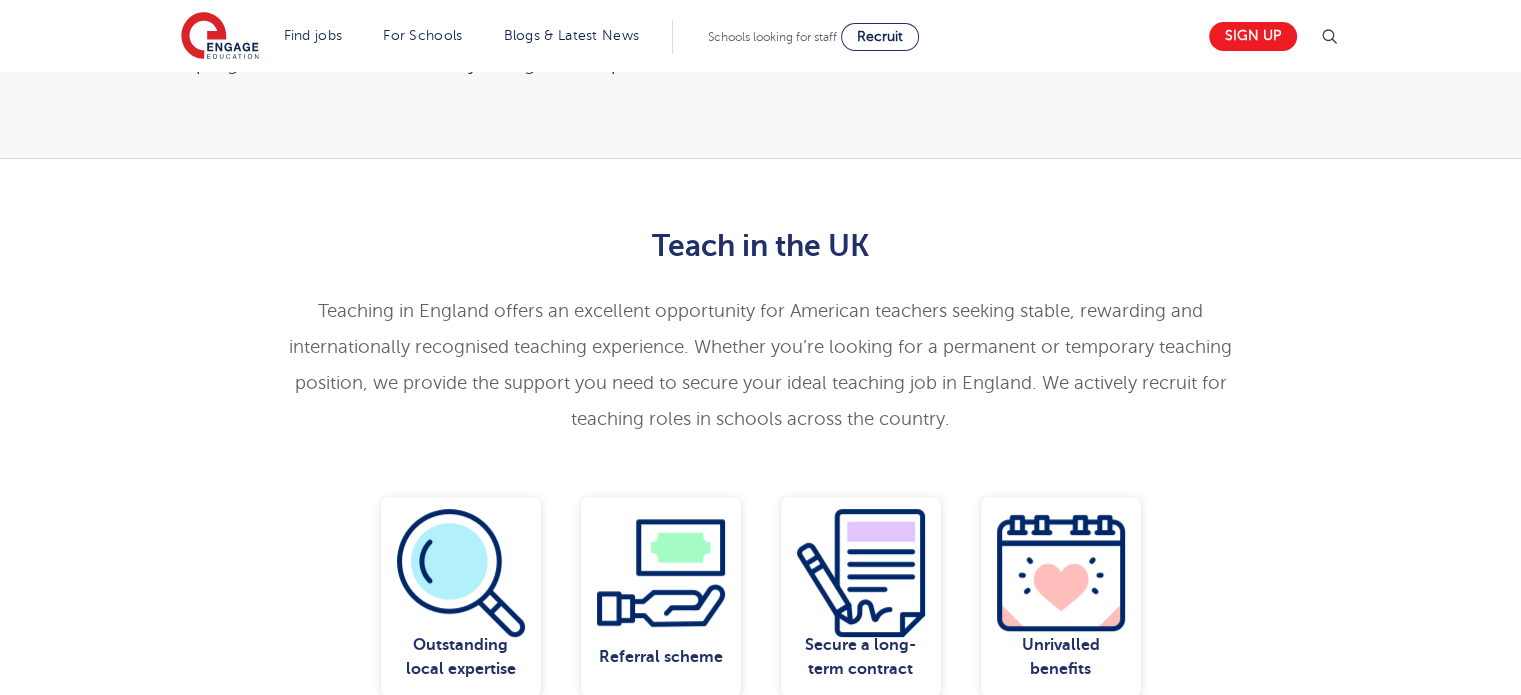 click on "Teaching in England offers an excellent opportunity for American teachers seeking stable, rewarding and internationally recognised teaching experience. Whether you’re looking for a permanent or temporary teaching position, we provide the support you need to secure your ideal teaching job in England. We actively recruit for teaching roles in schools across the country." at bounding box center [760, 365] 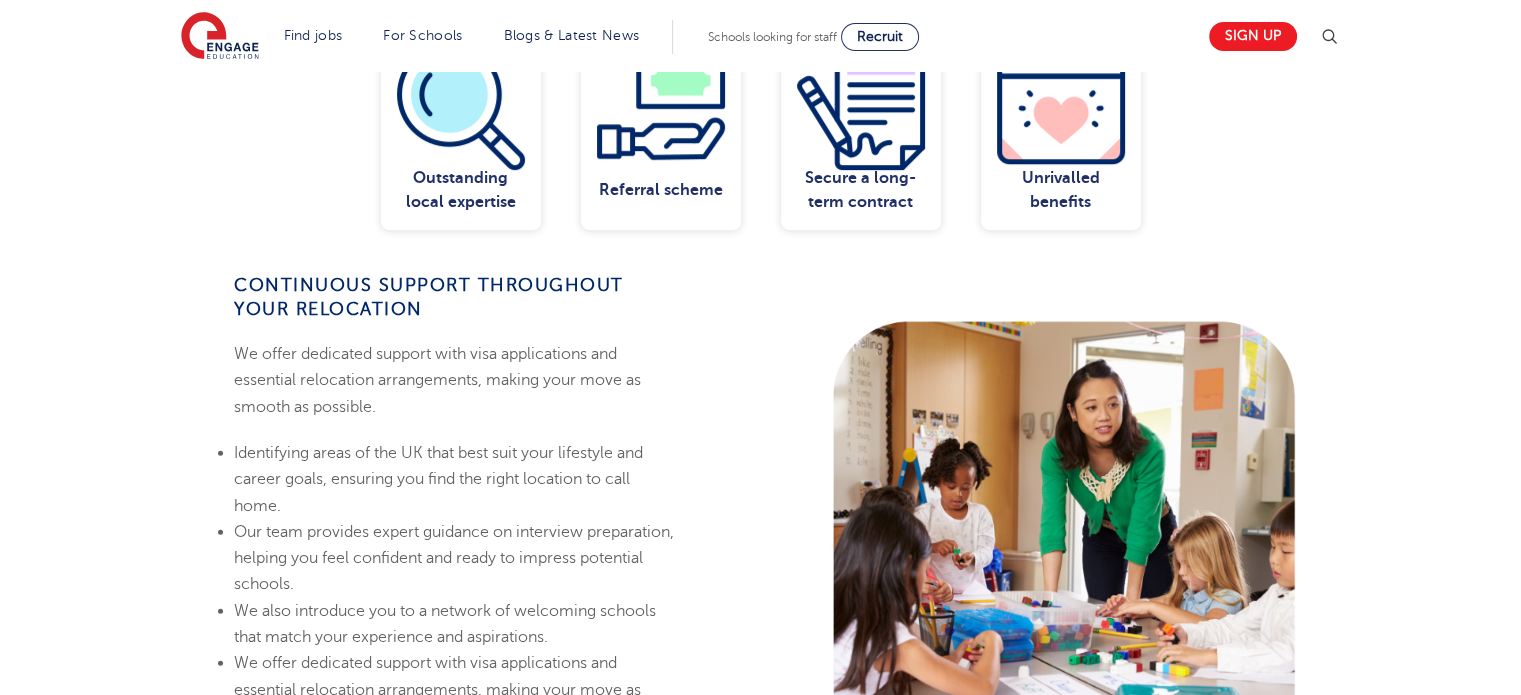 scroll, scrollTop: 956, scrollLeft: 0, axis: vertical 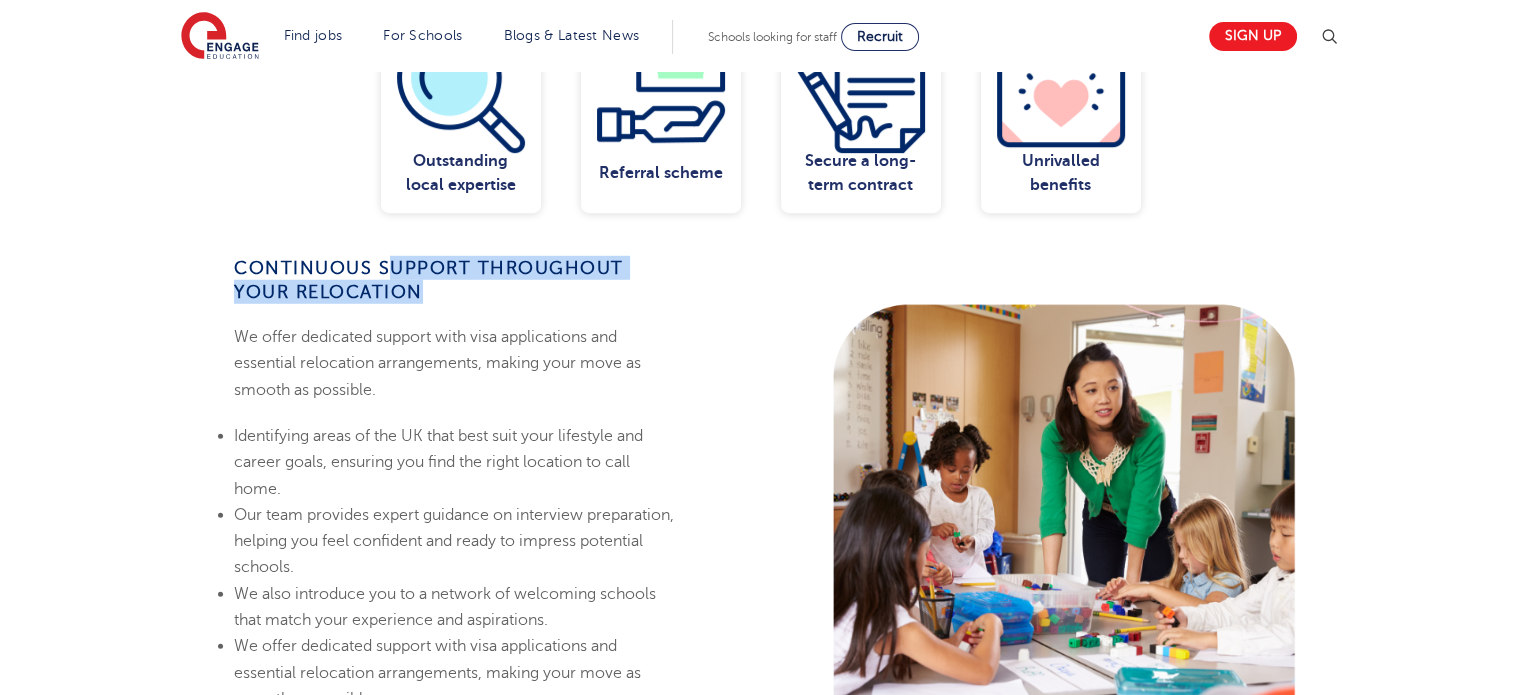 drag, startPoint x: 383, startPoint y: 263, endPoint x: 637, endPoint y: 290, distance: 255.43102 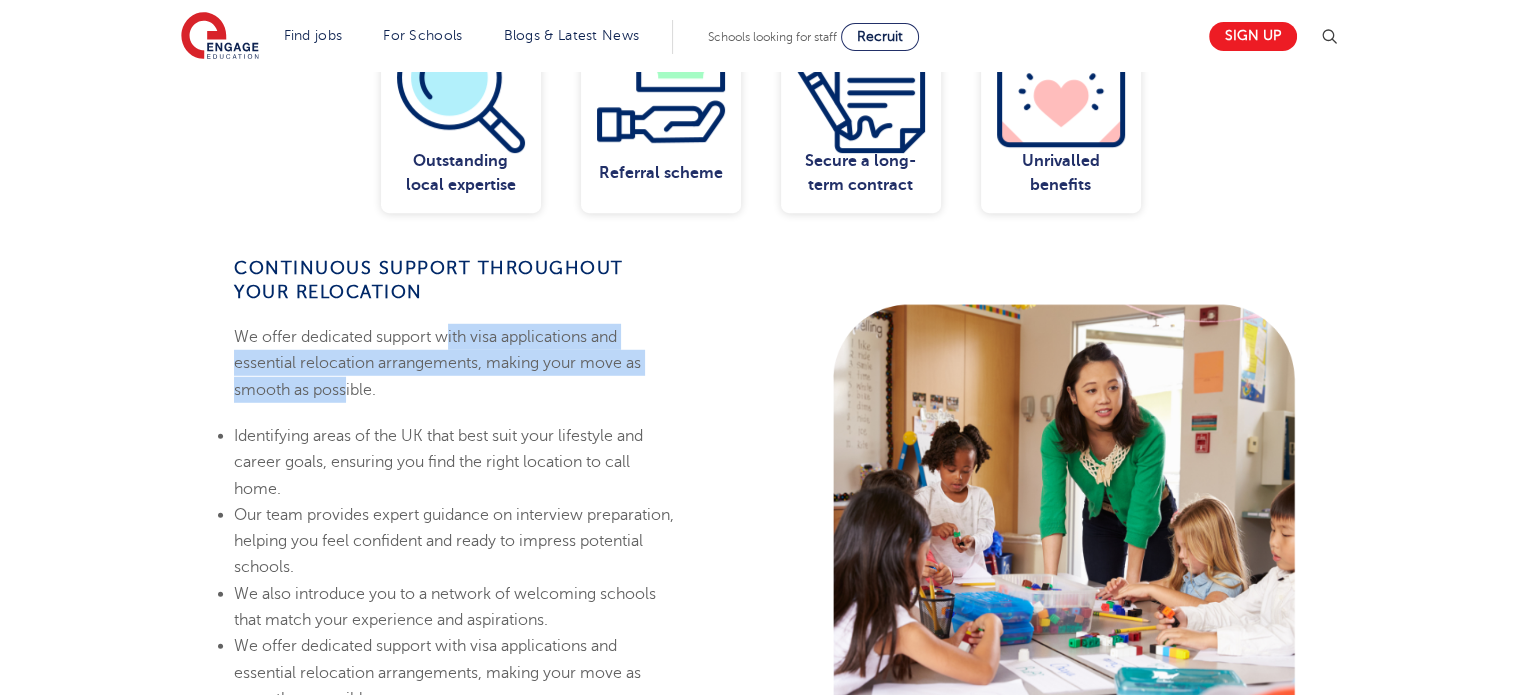 drag, startPoint x: 449, startPoint y: 338, endPoint x: 633, endPoint y: 387, distance: 190.4127 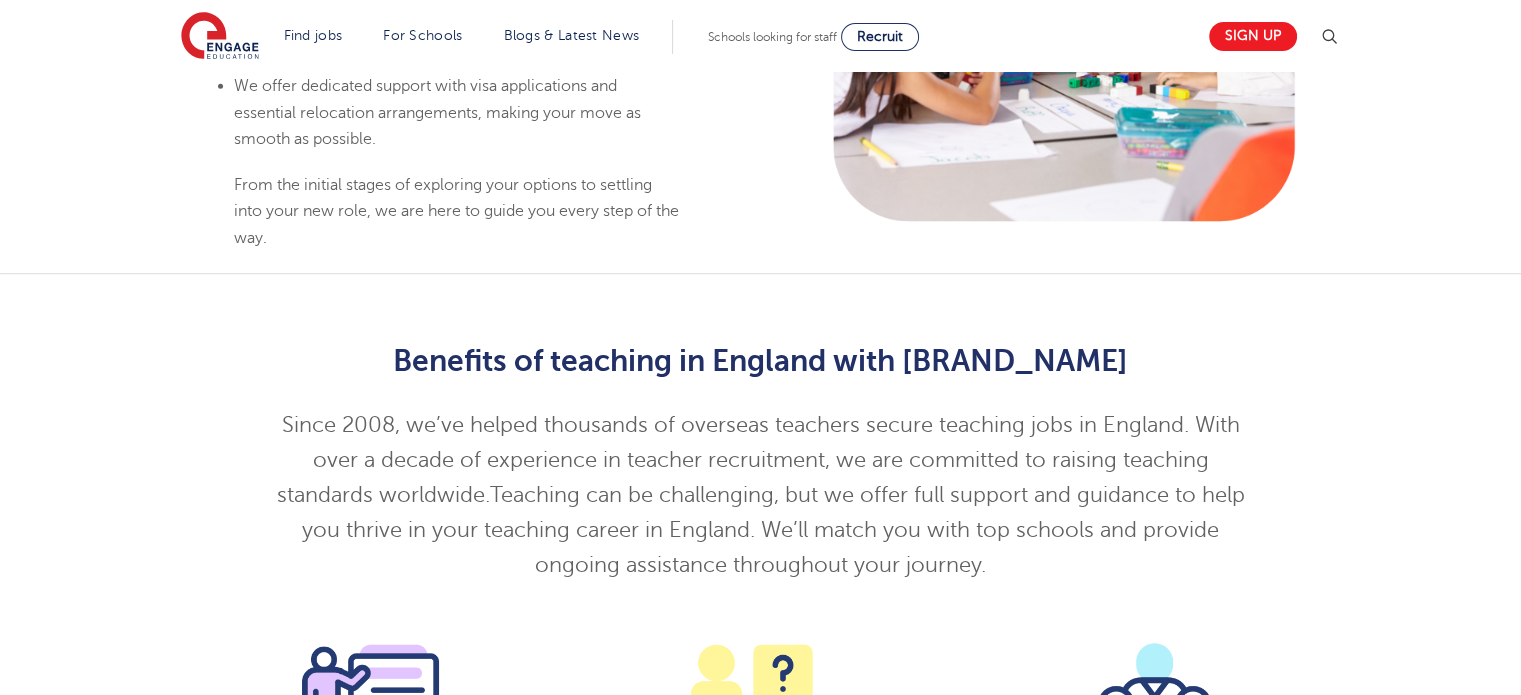 scroll, scrollTop: 1519, scrollLeft: 0, axis: vertical 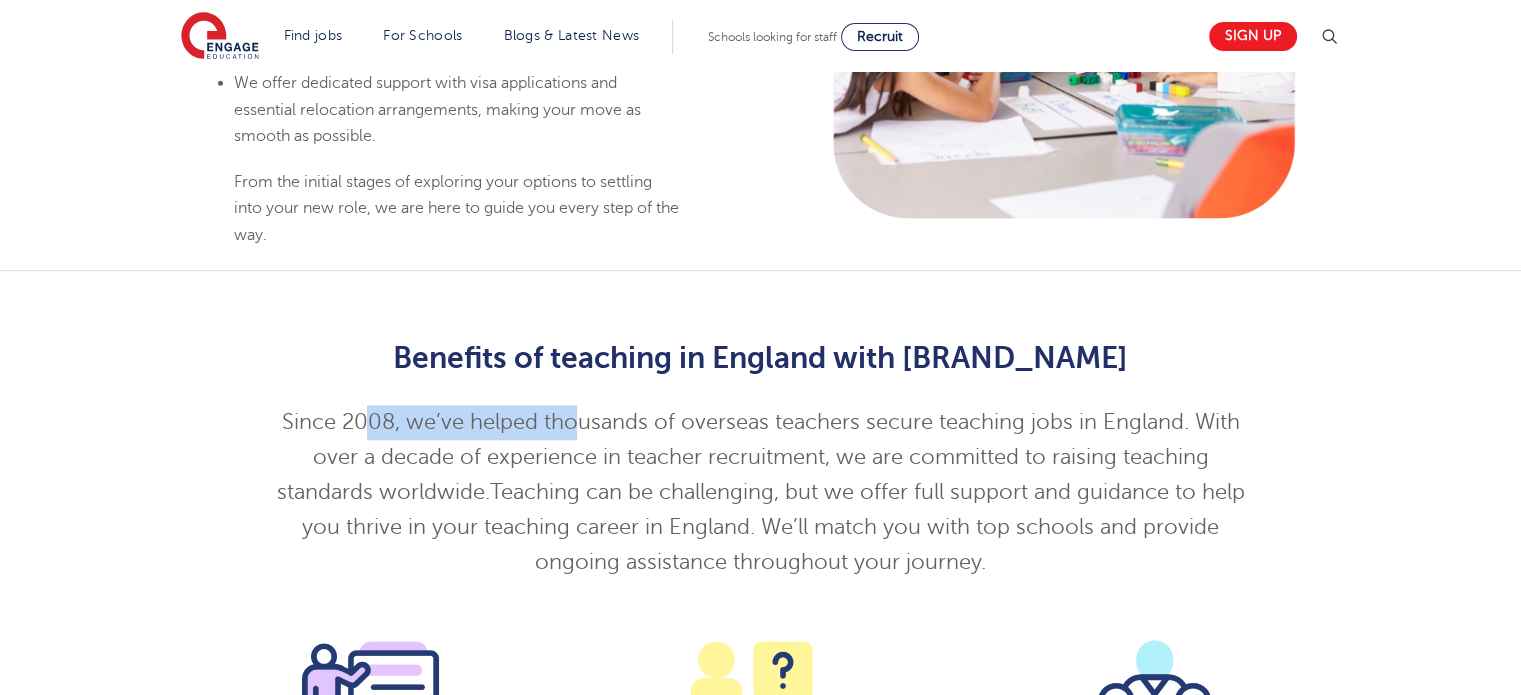 drag, startPoint x: 366, startPoint y: 427, endPoint x: 579, endPoint y: 439, distance: 213.33775 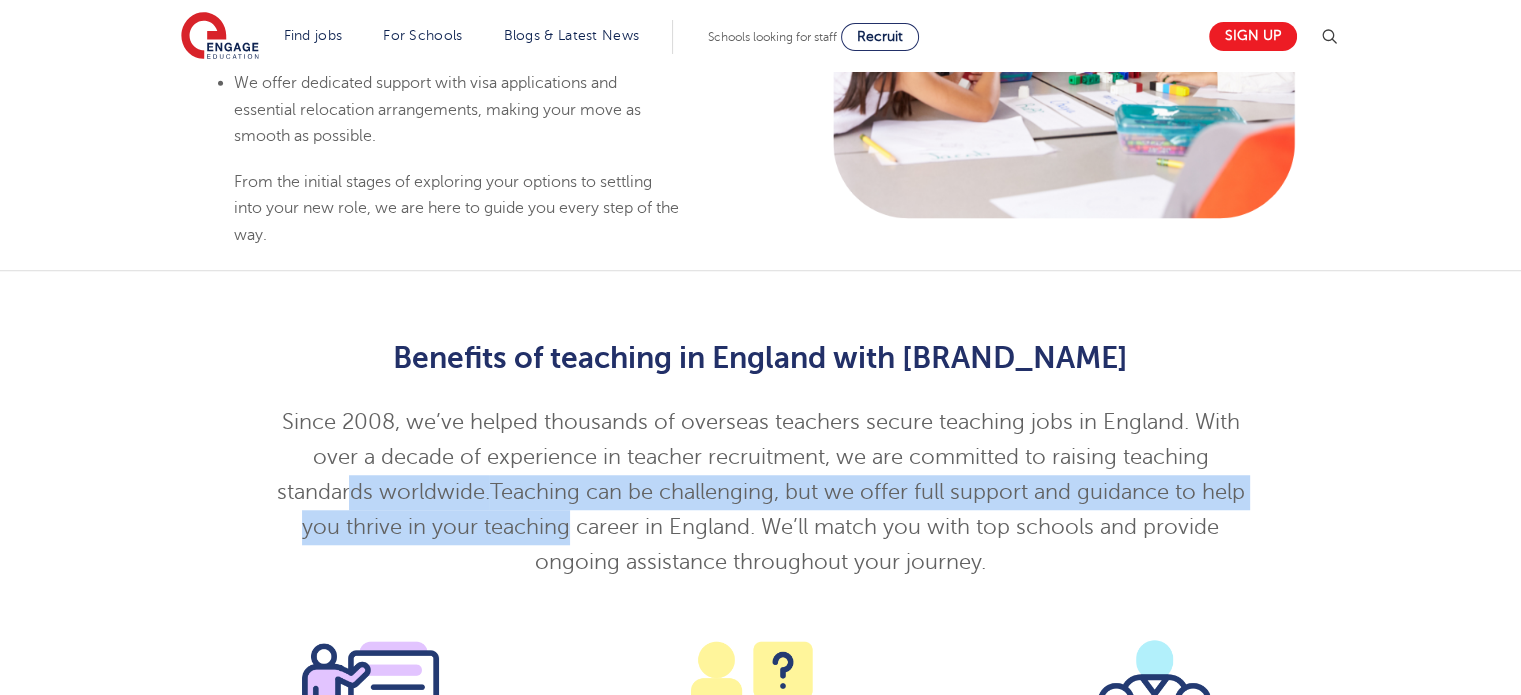 drag, startPoint x: 348, startPoint y: 491, endPoint x: 565, endPoint y: 515, distance: 218.32315 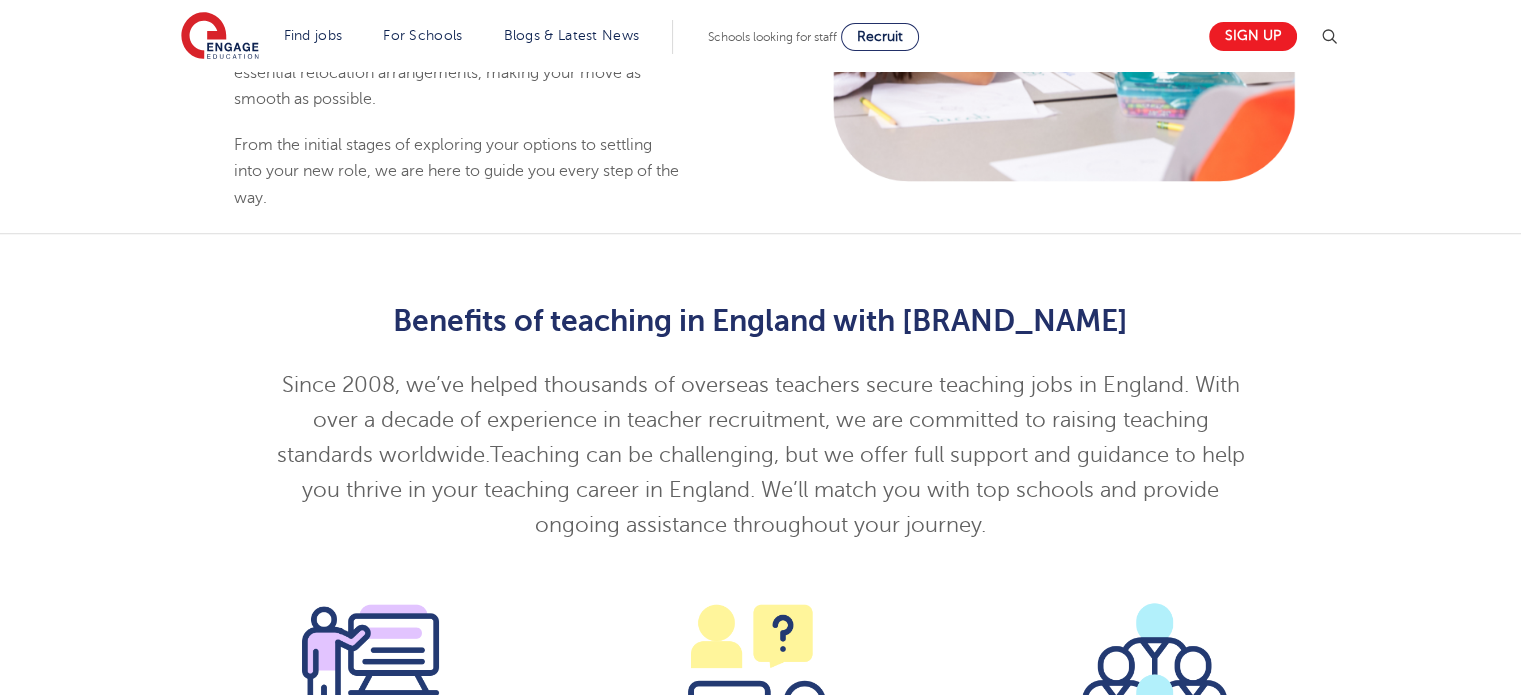 scroll, scrollTop: 1583, scrollLeft: 0, axis: vertical 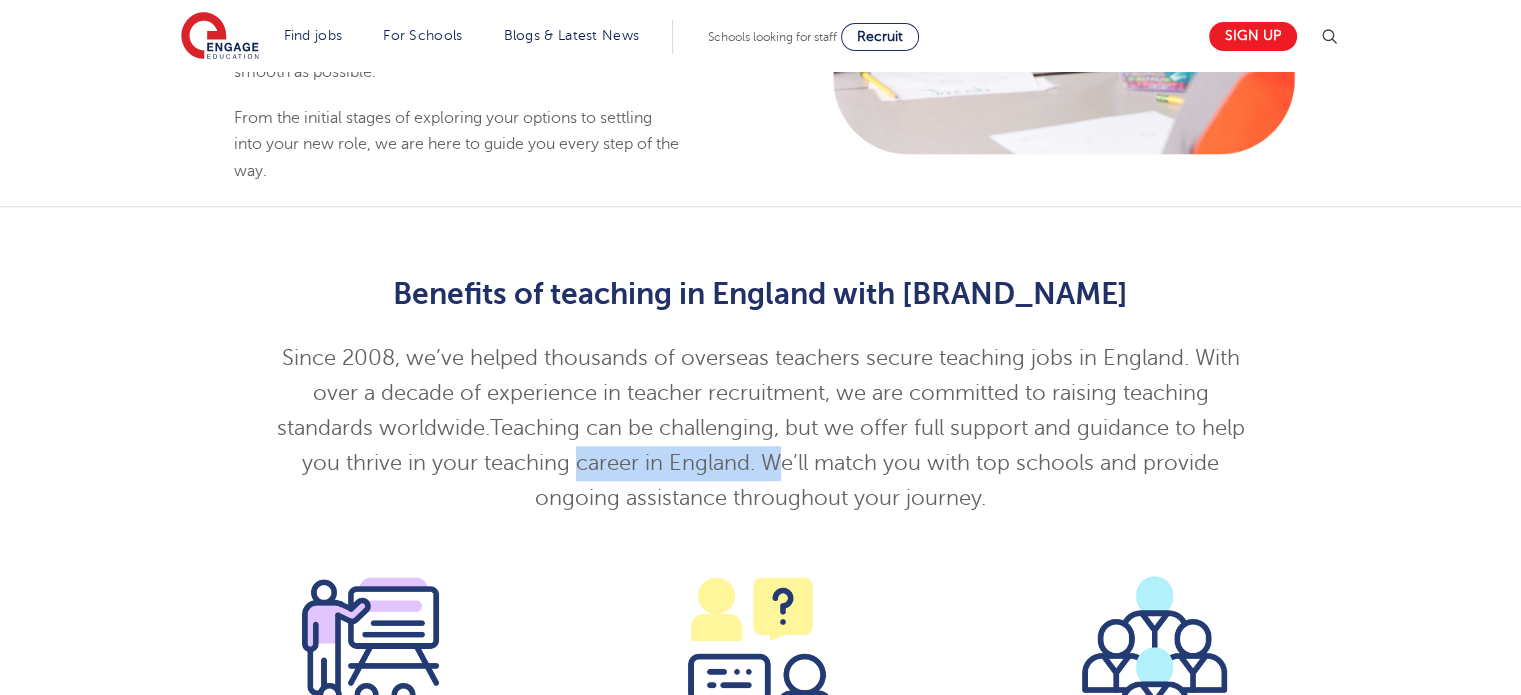 drag, startPoint x: 580, startPoint y: 461, endPoint x: 787, endPoint y: 464, distance: 207.02174 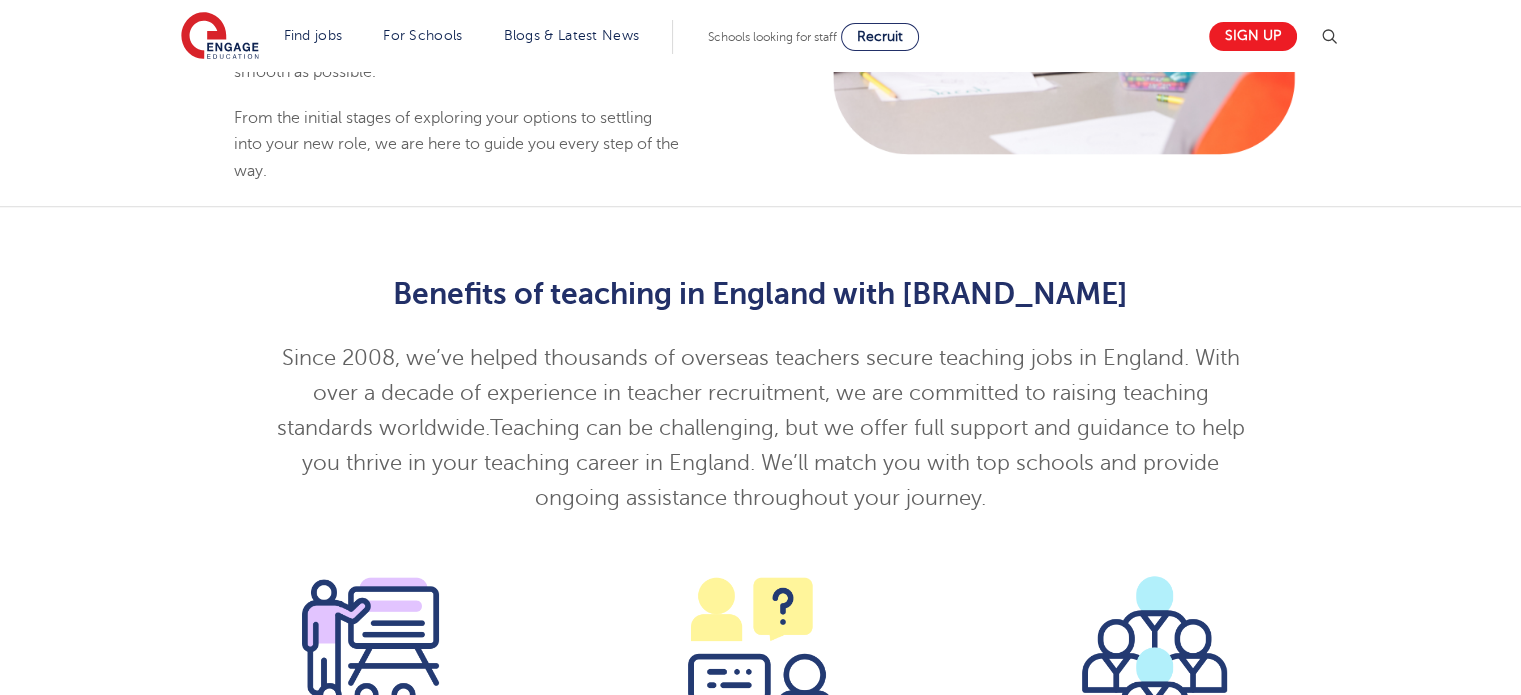 click on "Teaching can be challenging, but we offer full support and guidance to help you thrive in your teaching career in England. We’ll match you with top schools and provide ongoing assistance throughout your journey." at bounding box center [773, 463] 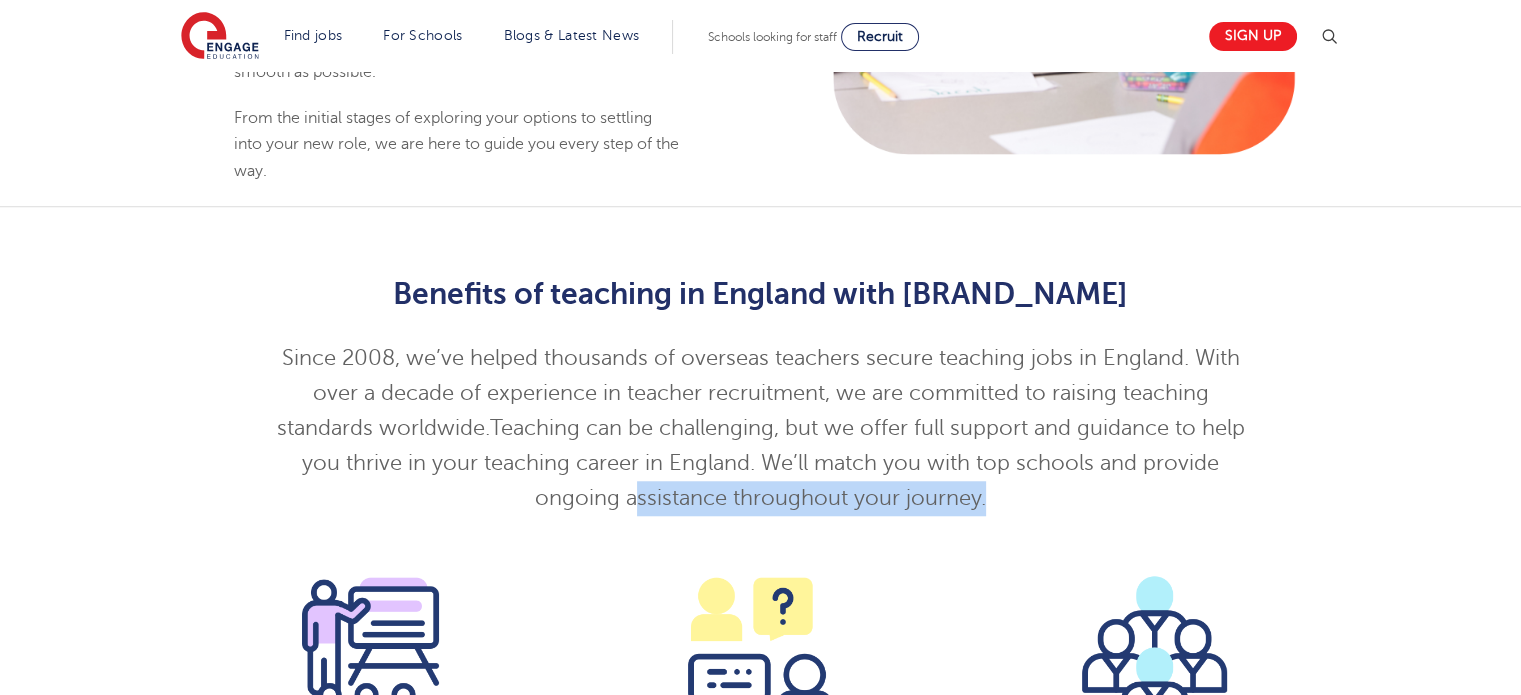drag, startPoint x: 636, startPoint y: 504, endPoint x: 1040, endPoint y: 516, distance: 404.1782 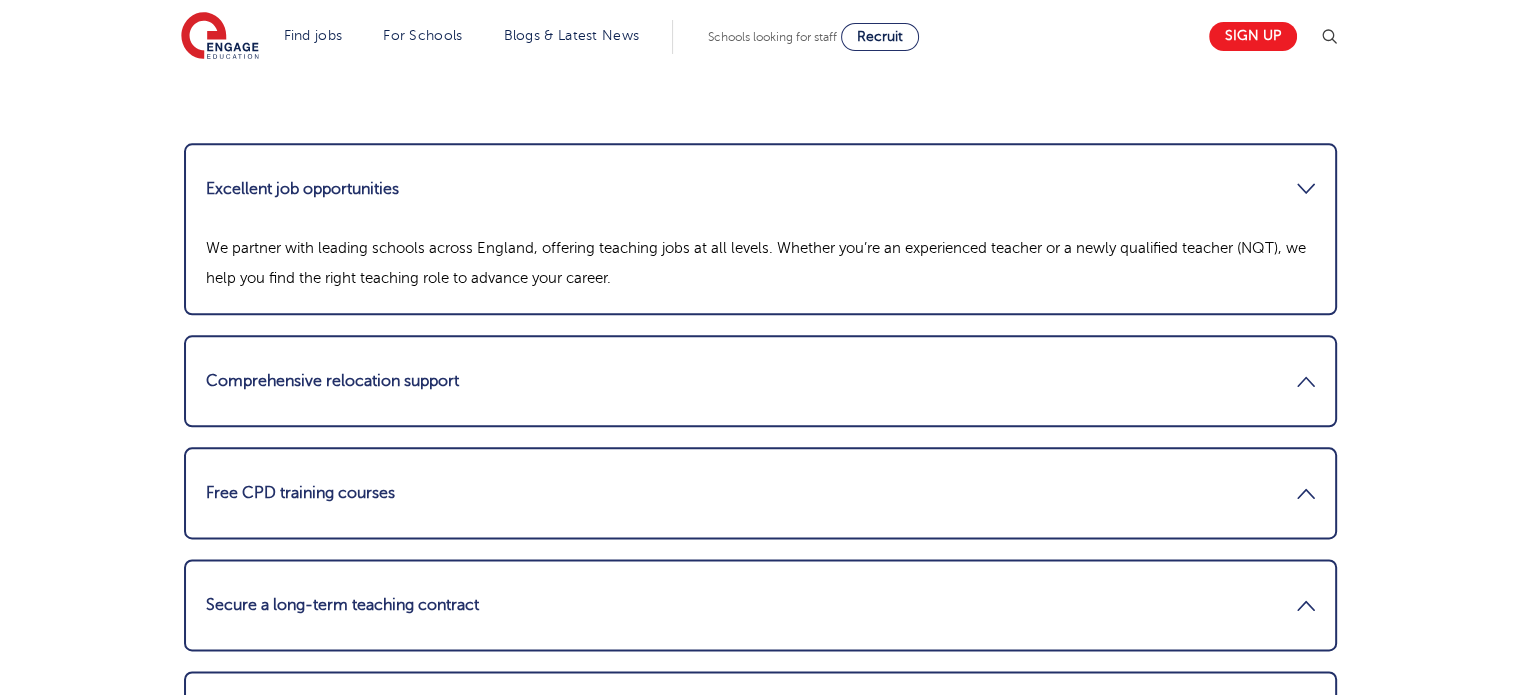 scroll, scrollTop: 2382, scrollLeft: 0, axis: vertical 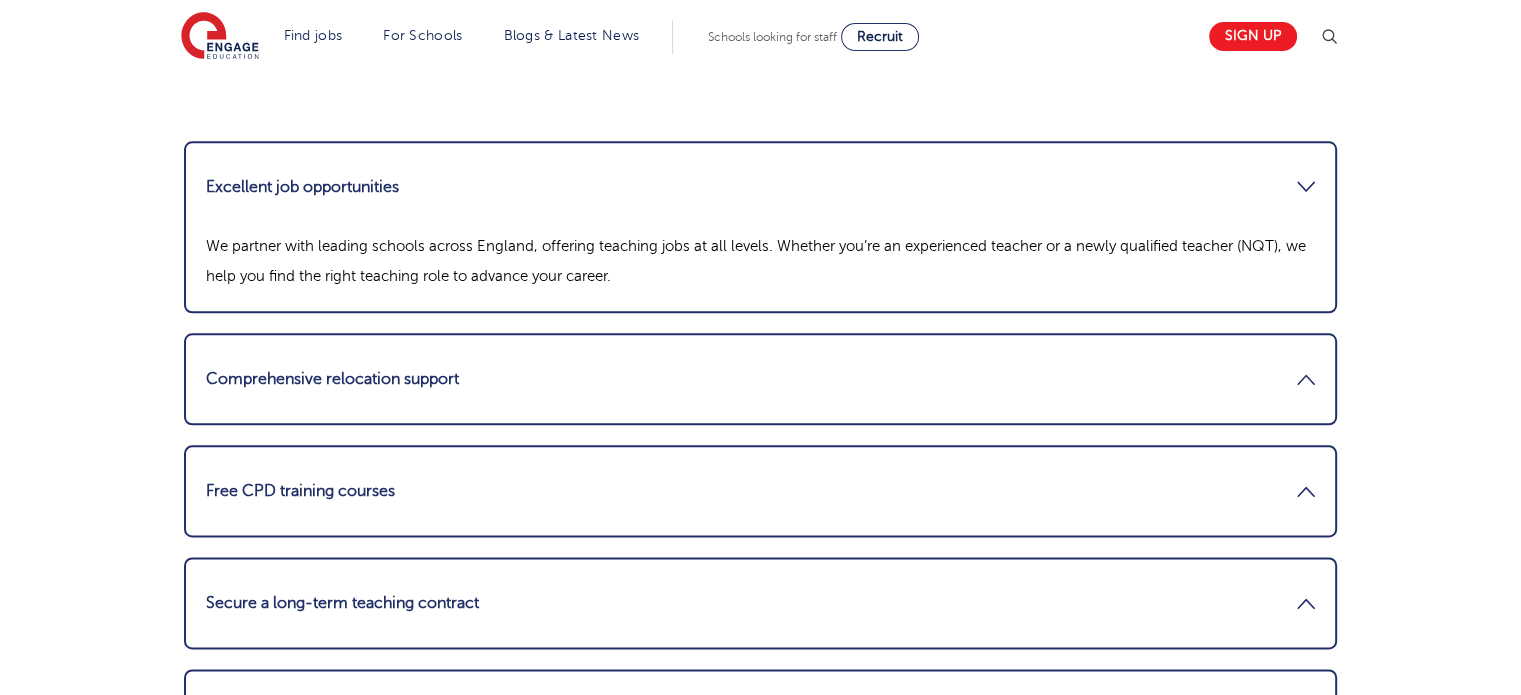 click on "Free CPD training courses" at bounding box center [760, 491] 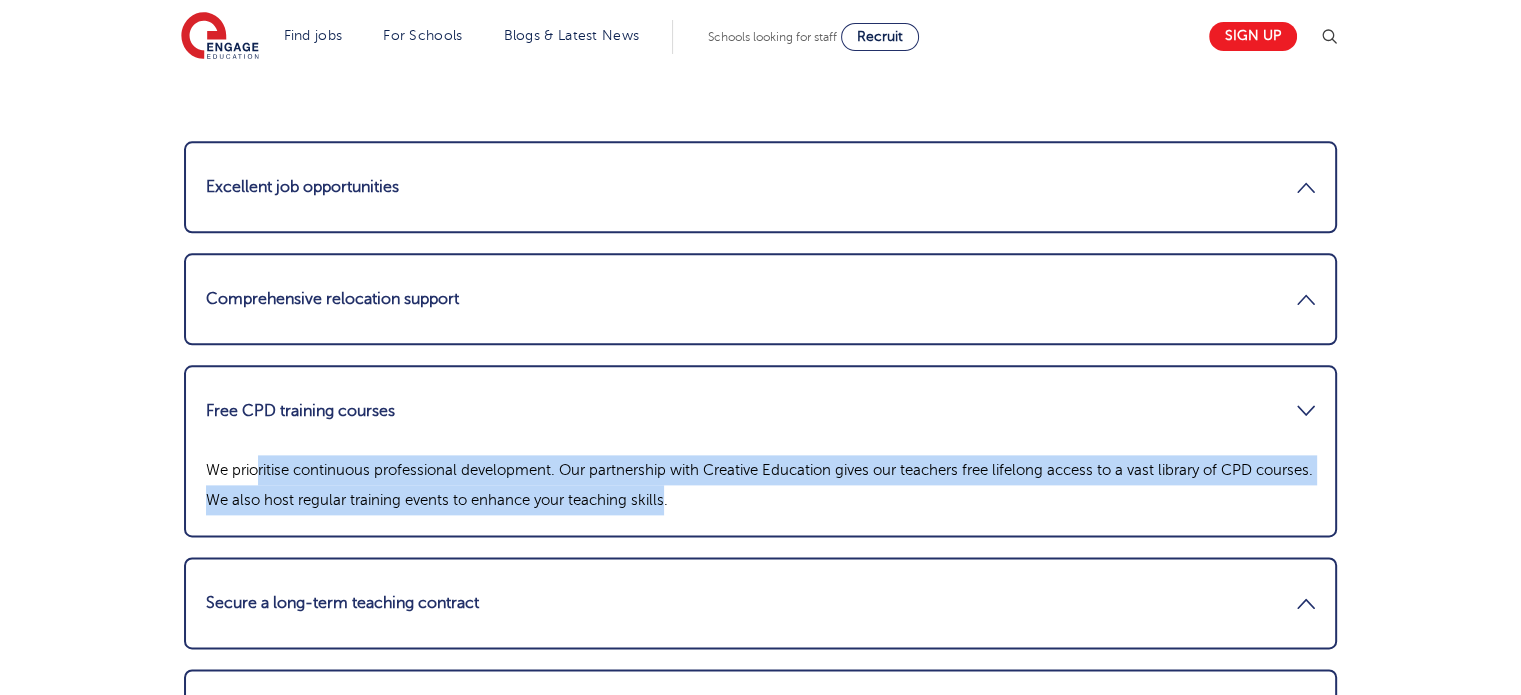 drag, startPoint x: 257, startPoint y: 458, endPoint x: 723, endPoint y: 490, distance: 467.0974 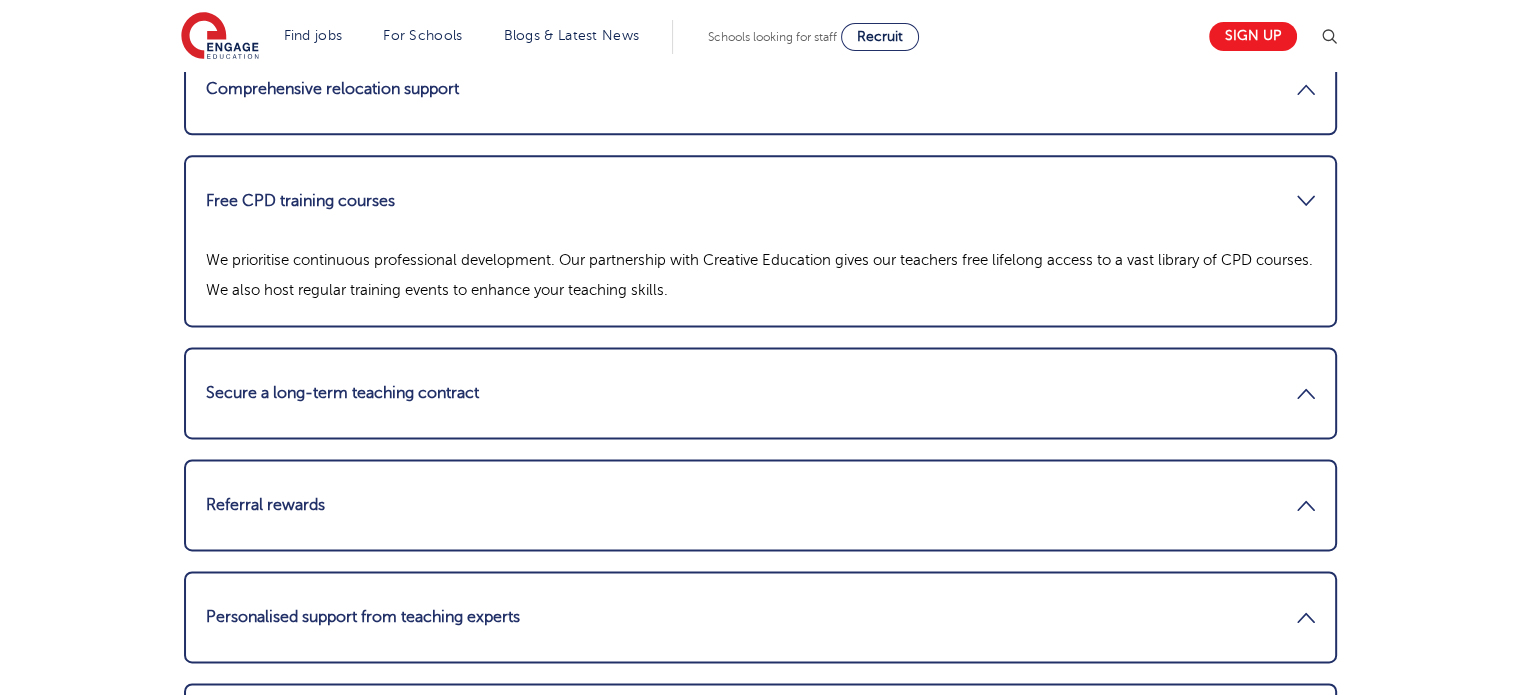 scroll, scrollTop: 2606, scrollLeft: 0, axis: vertical 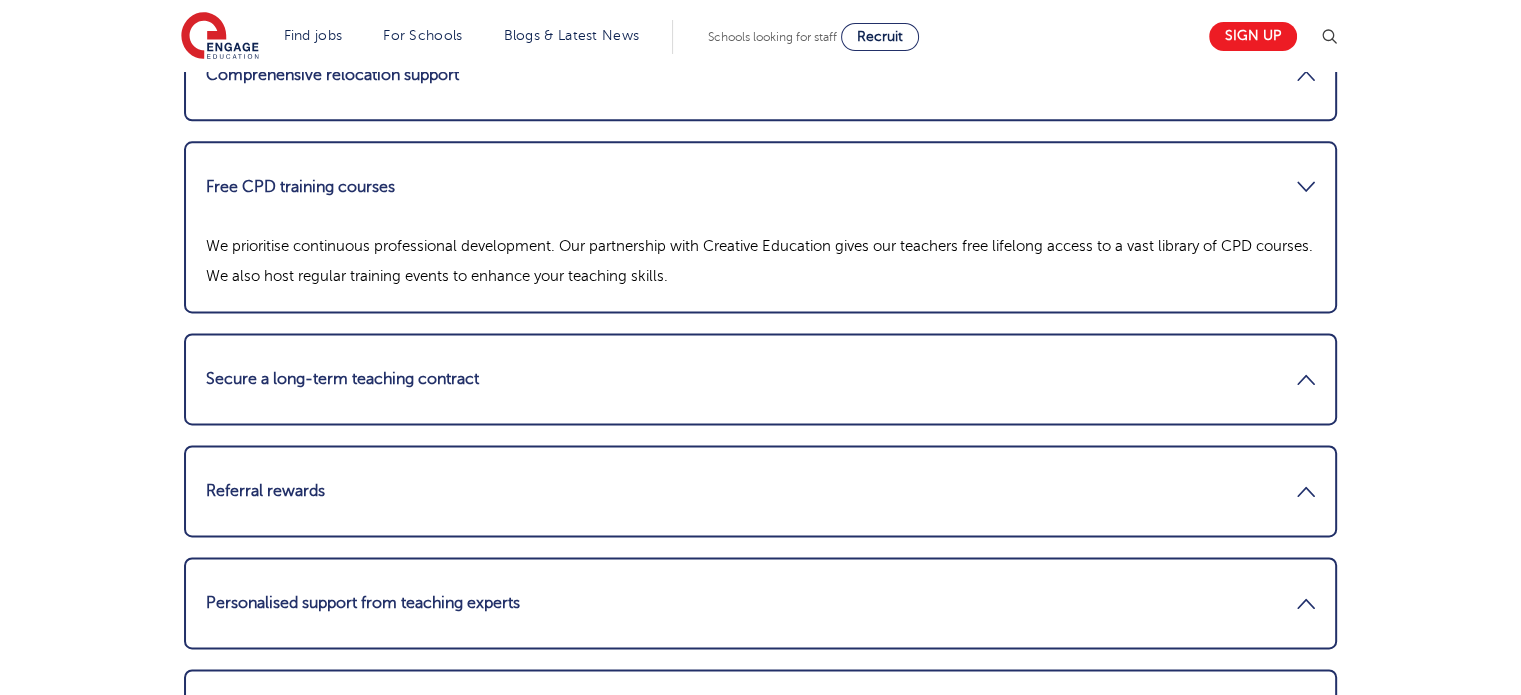 click on "Secure a long-term teaching contract" at bounding box center (760, 379) 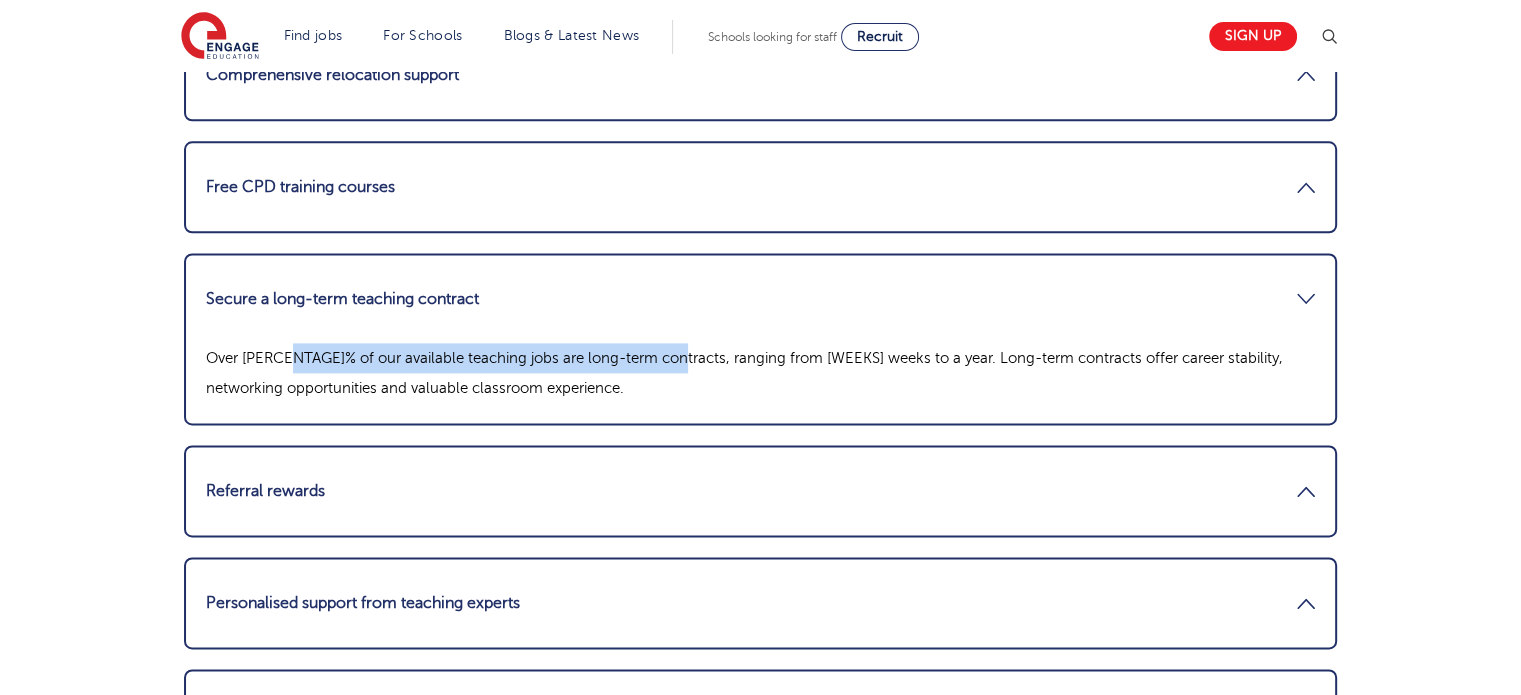 drag, startPoint x: 287, startPoint y: 355, endPoint x: 663, endPoint y: 366, distance: 376.16086 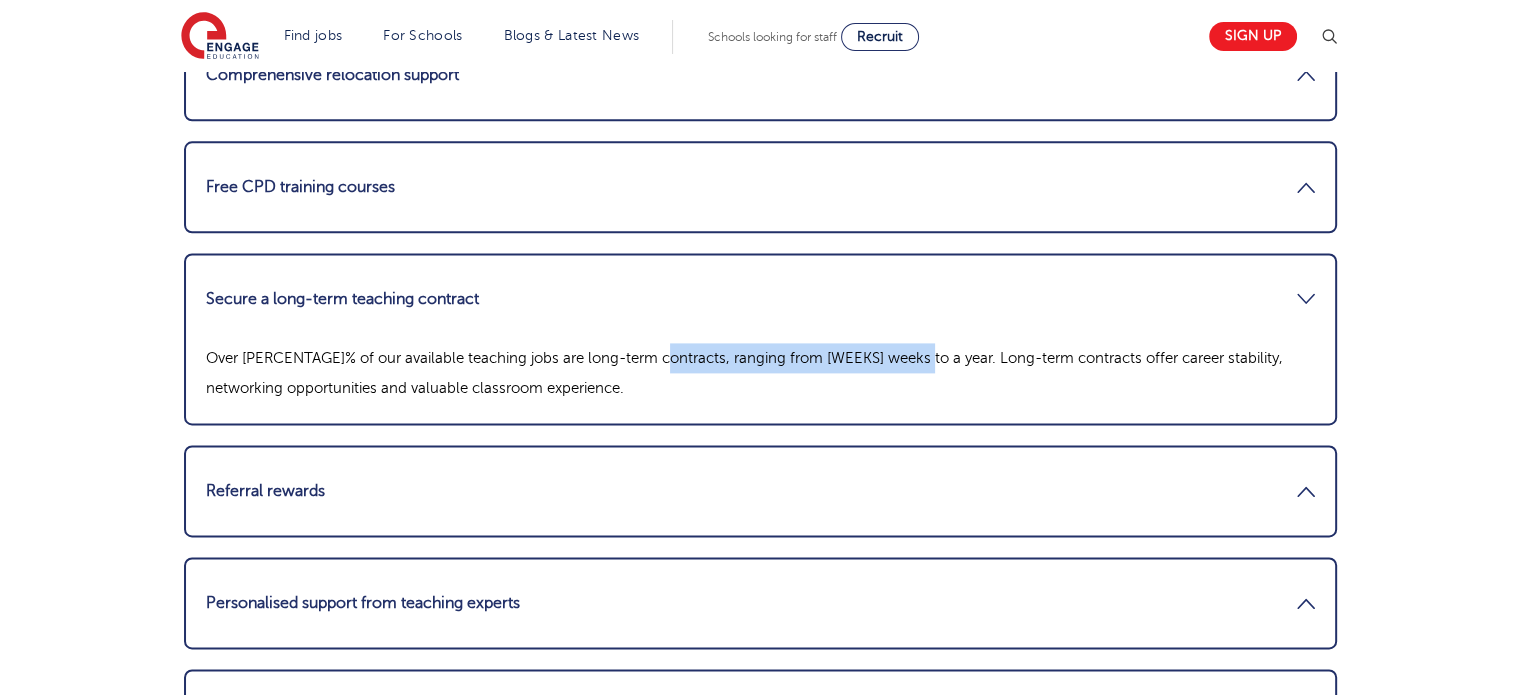 drag, startPoint x: 649, startPoint y: 358, endPoint x: 903, endPoint y: 364, distance: 254.07086 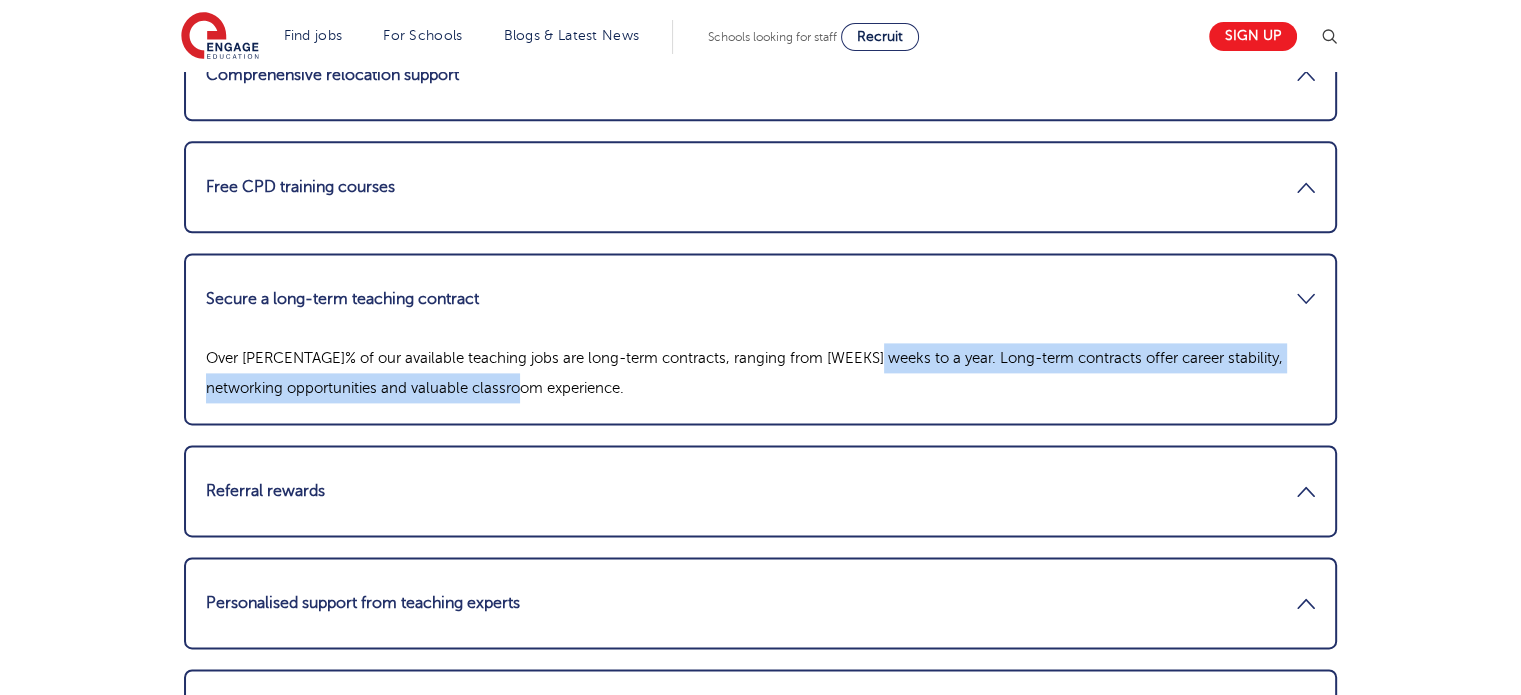 drag, startPoint x: 856, startPoint y: 347, endPoint x: 960, endPoint y: 405, distance: 119.0798 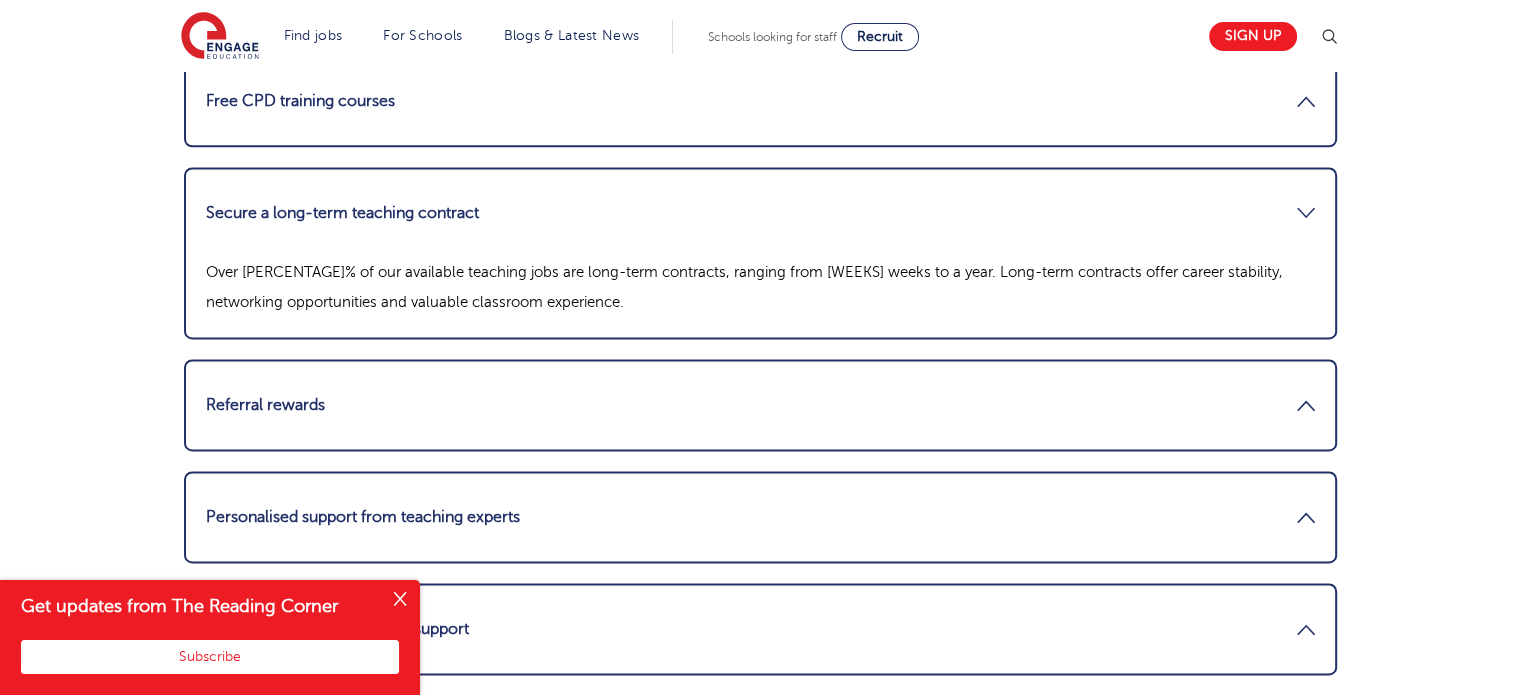 scroll, scrollTop: 2711, scrollLeft: 0, axis: vertical 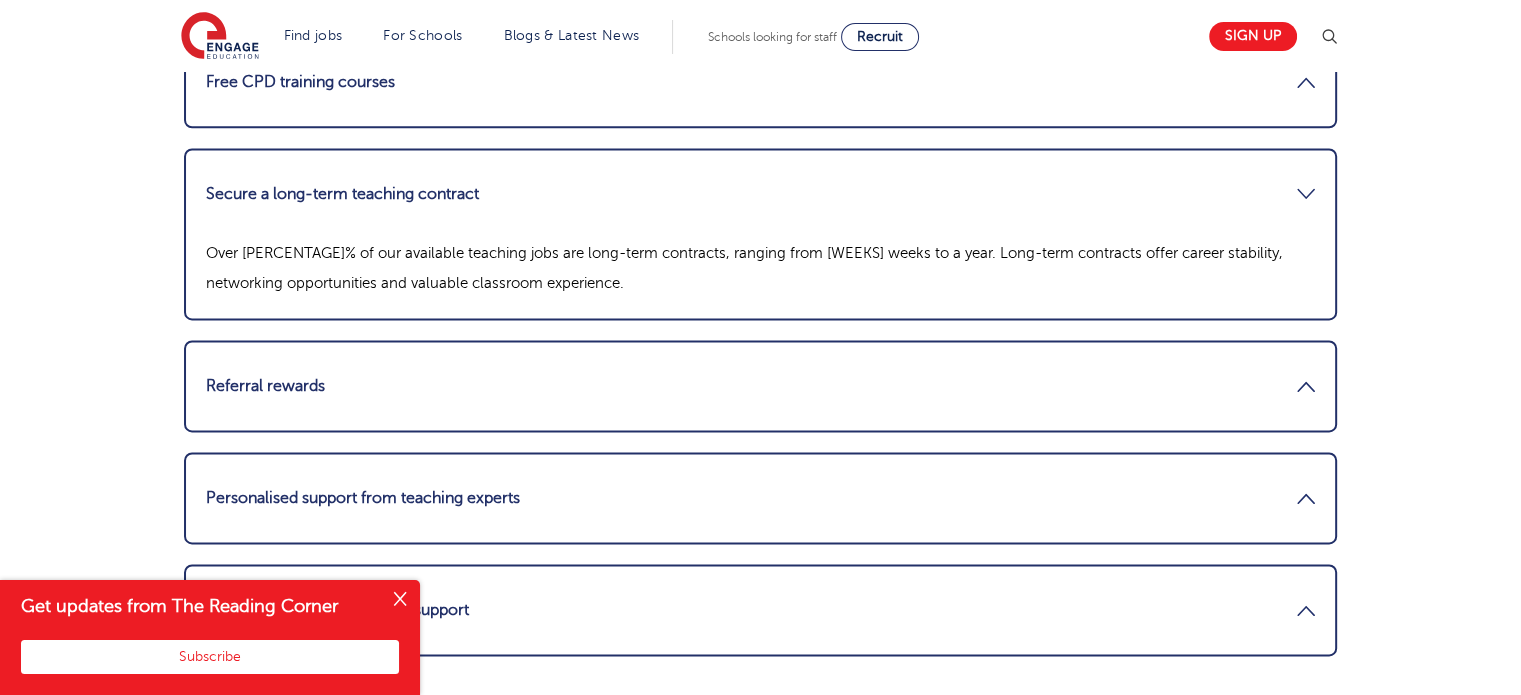 click on "Referral rewards" at bounding box center [760, 386] 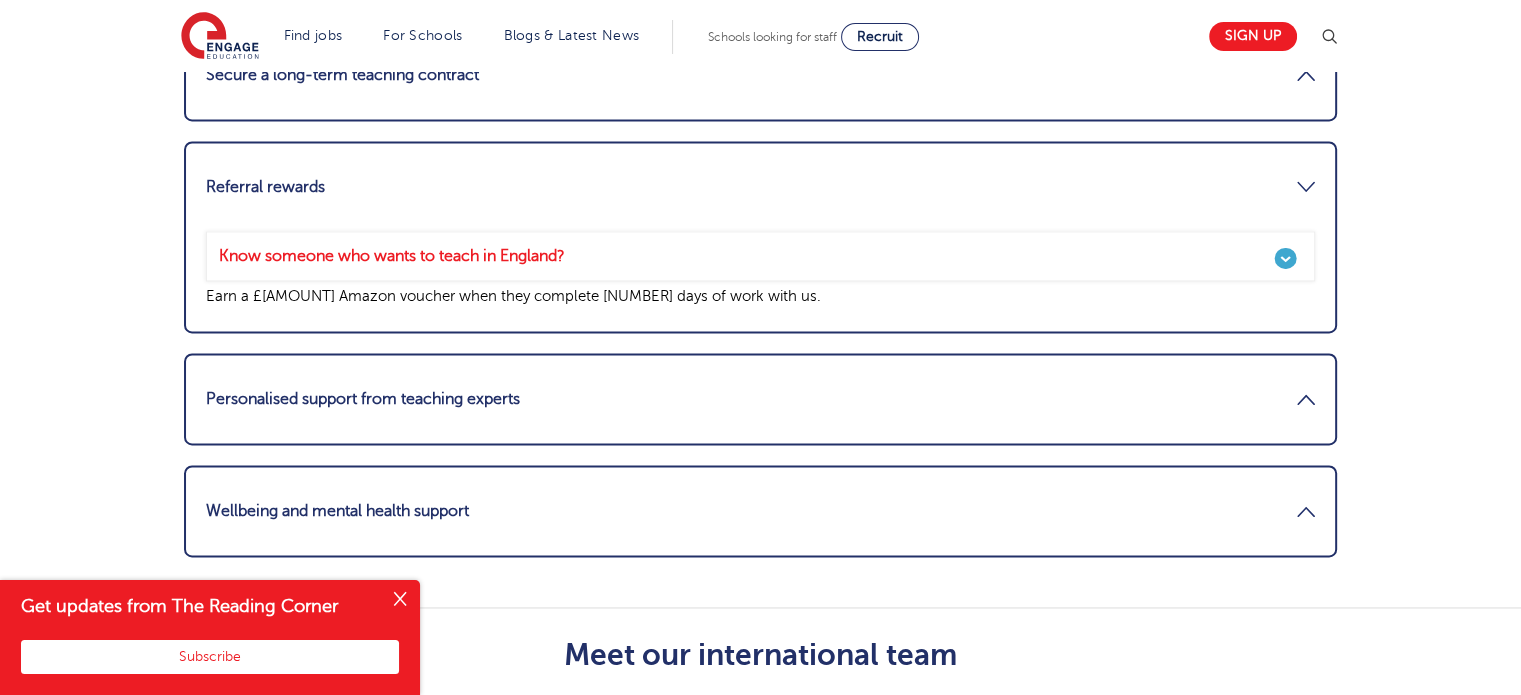 scroll, scrollTop: 2832, scrollLeft: 0, axis: vertical 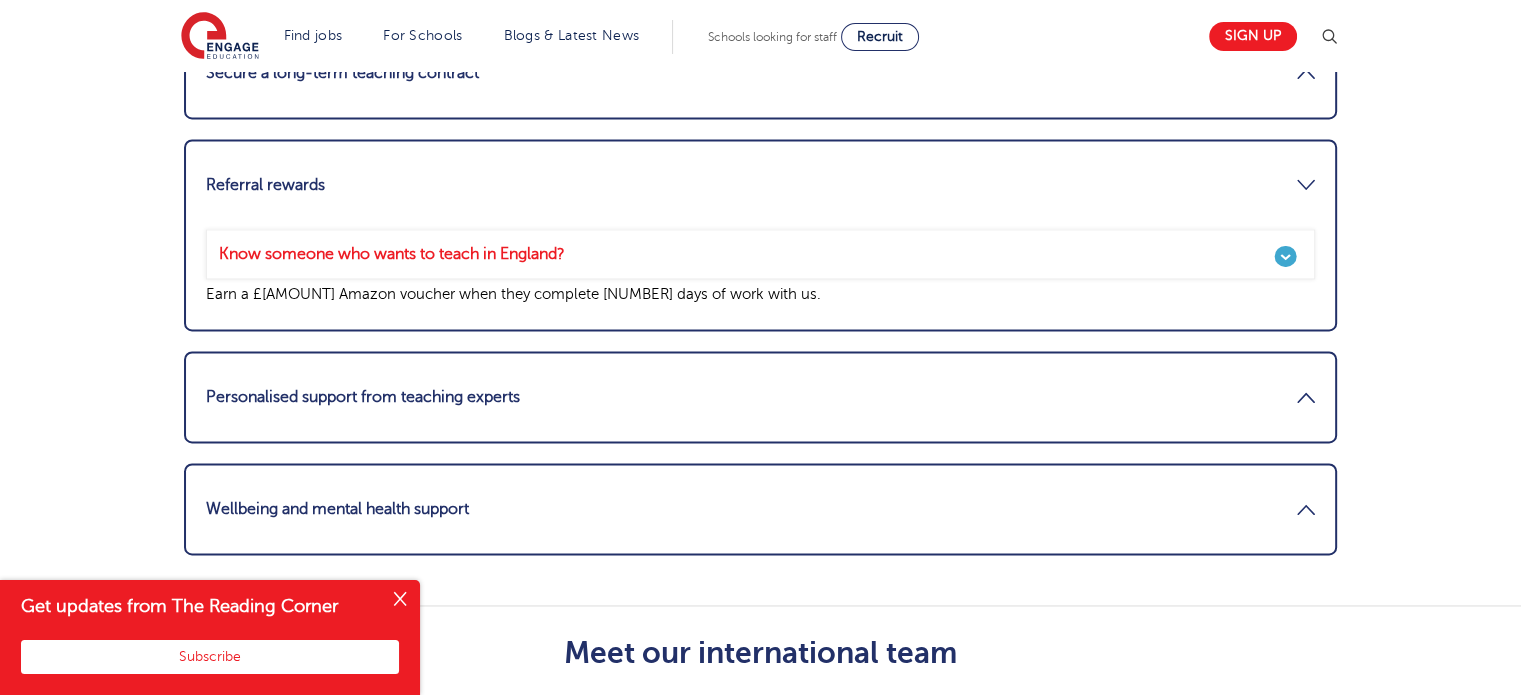 click on "Personalised support from teaching experts" at bounding box center (760, 397) 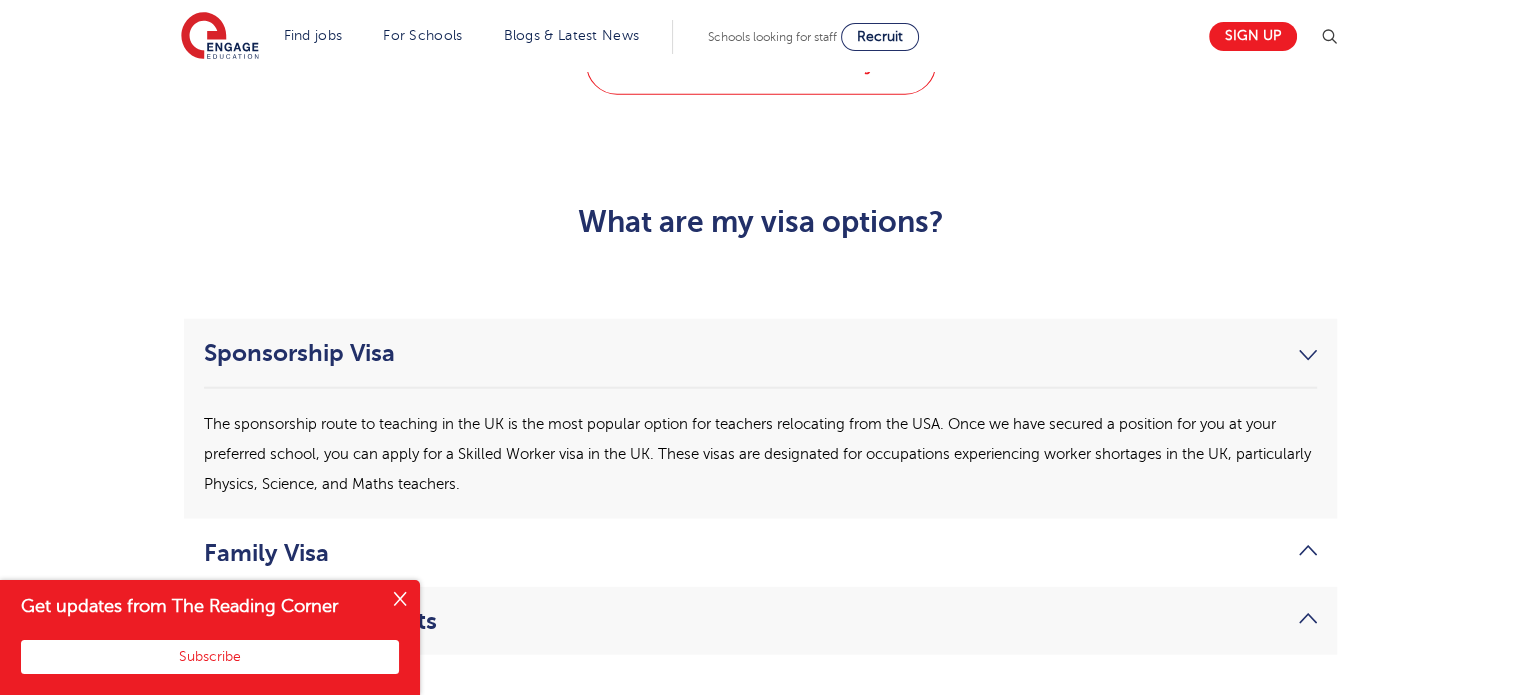 scroll, scrollTop: 4966, scrollLeft: 0, axis: vertical 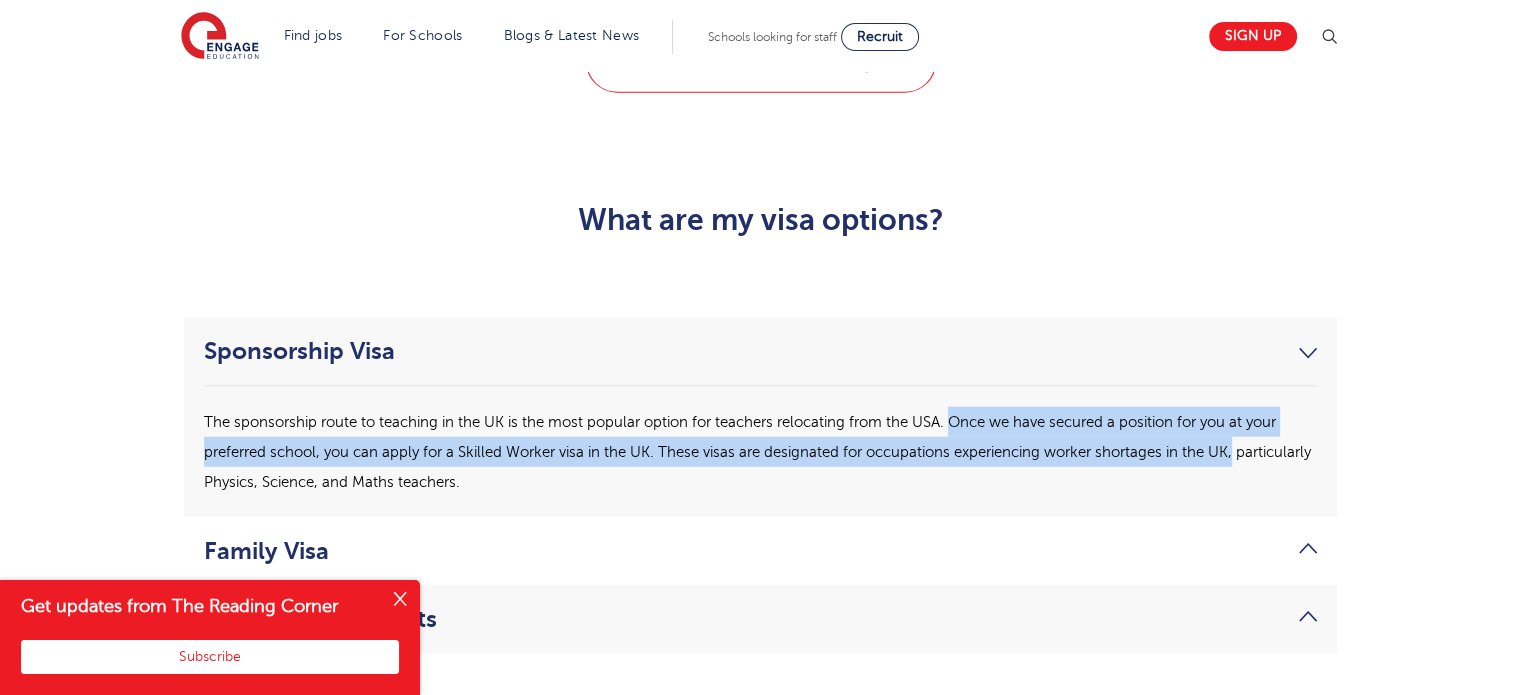 drag, startPoint x: 950, startPoint y: 374, endPoint x: 1264, endPoint y: 395, distance: 314.70145 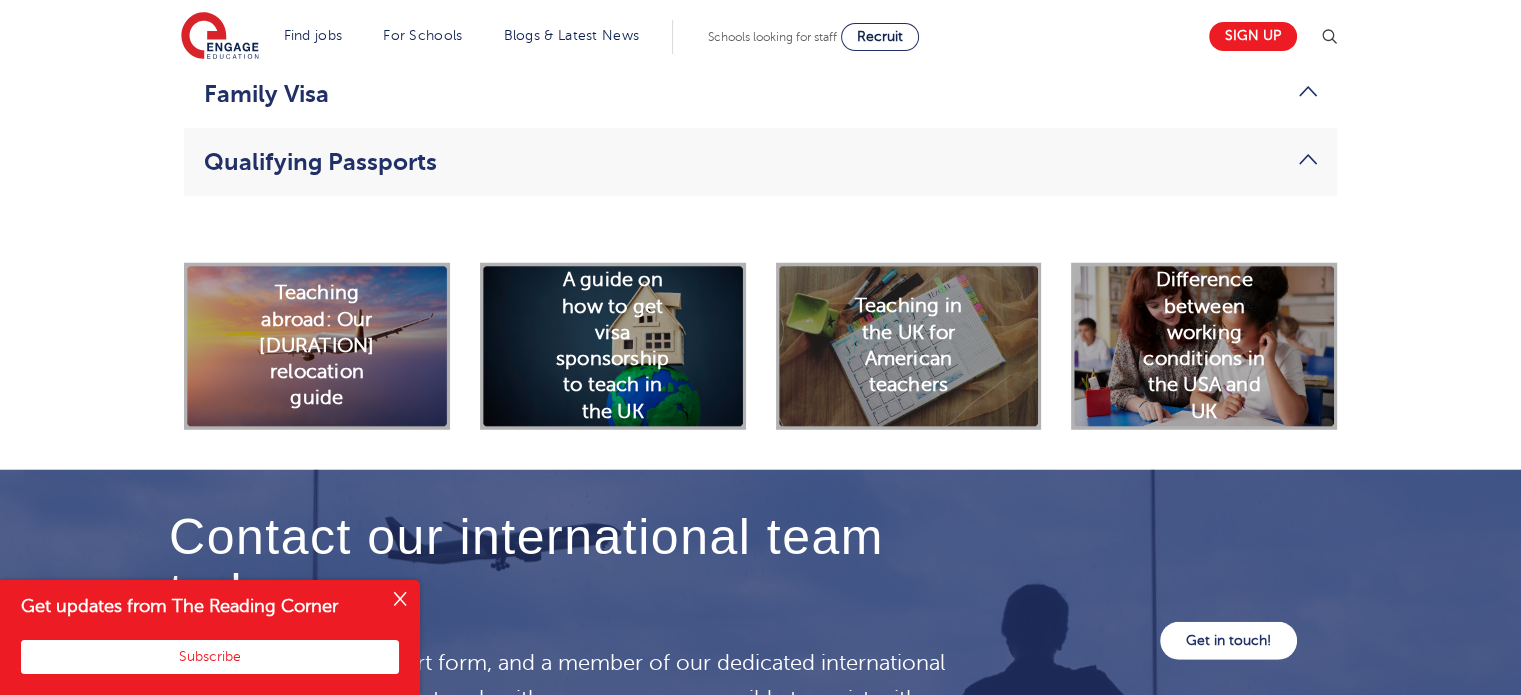 scroll, scrollTop: 5428, scrollLeft: 0, axis: vertical 